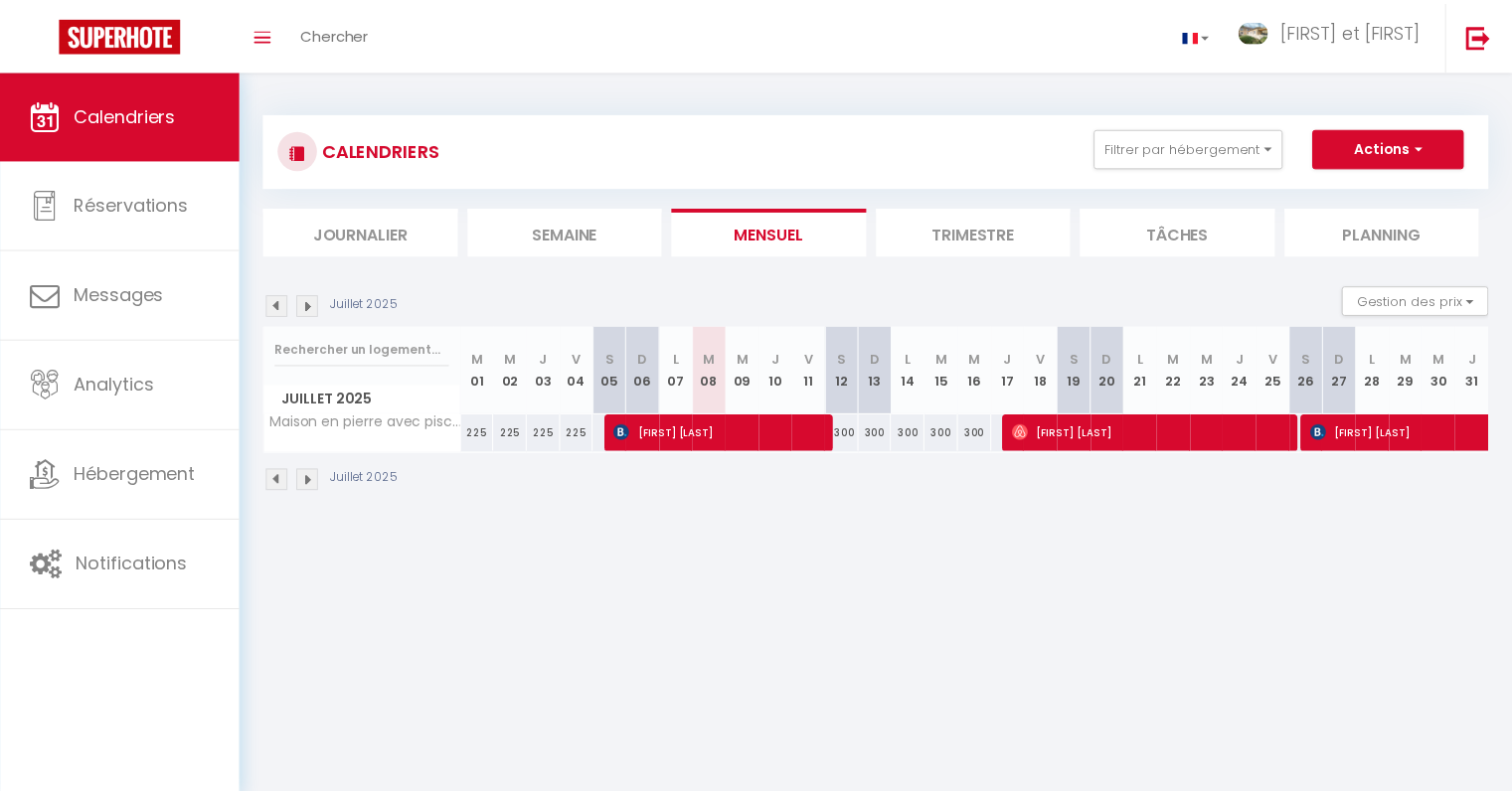 scroll, scrollTop: 0, scrollLeft: 0, axis: both 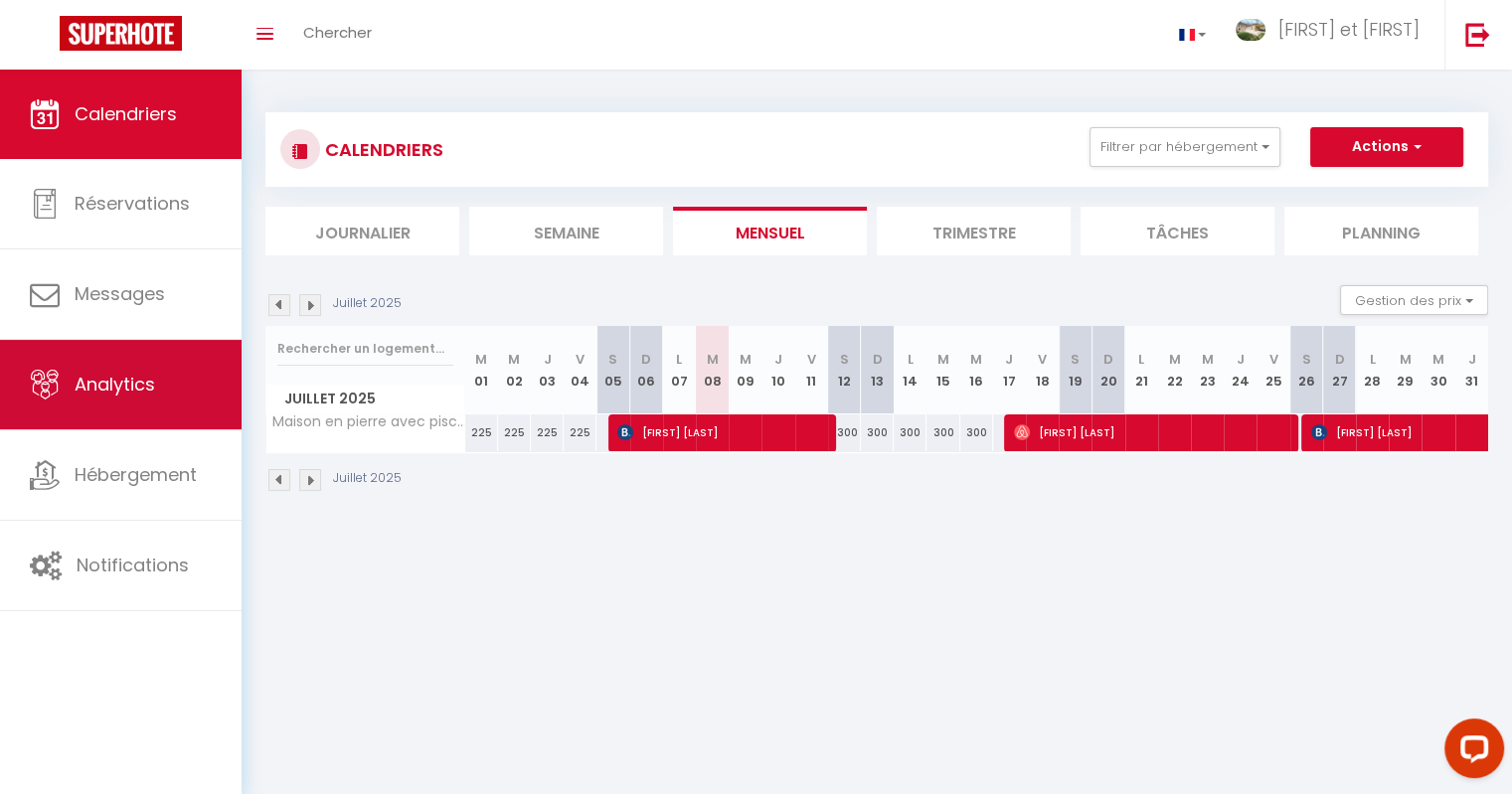 click on "Analytics" at bounding box center (114, 384) 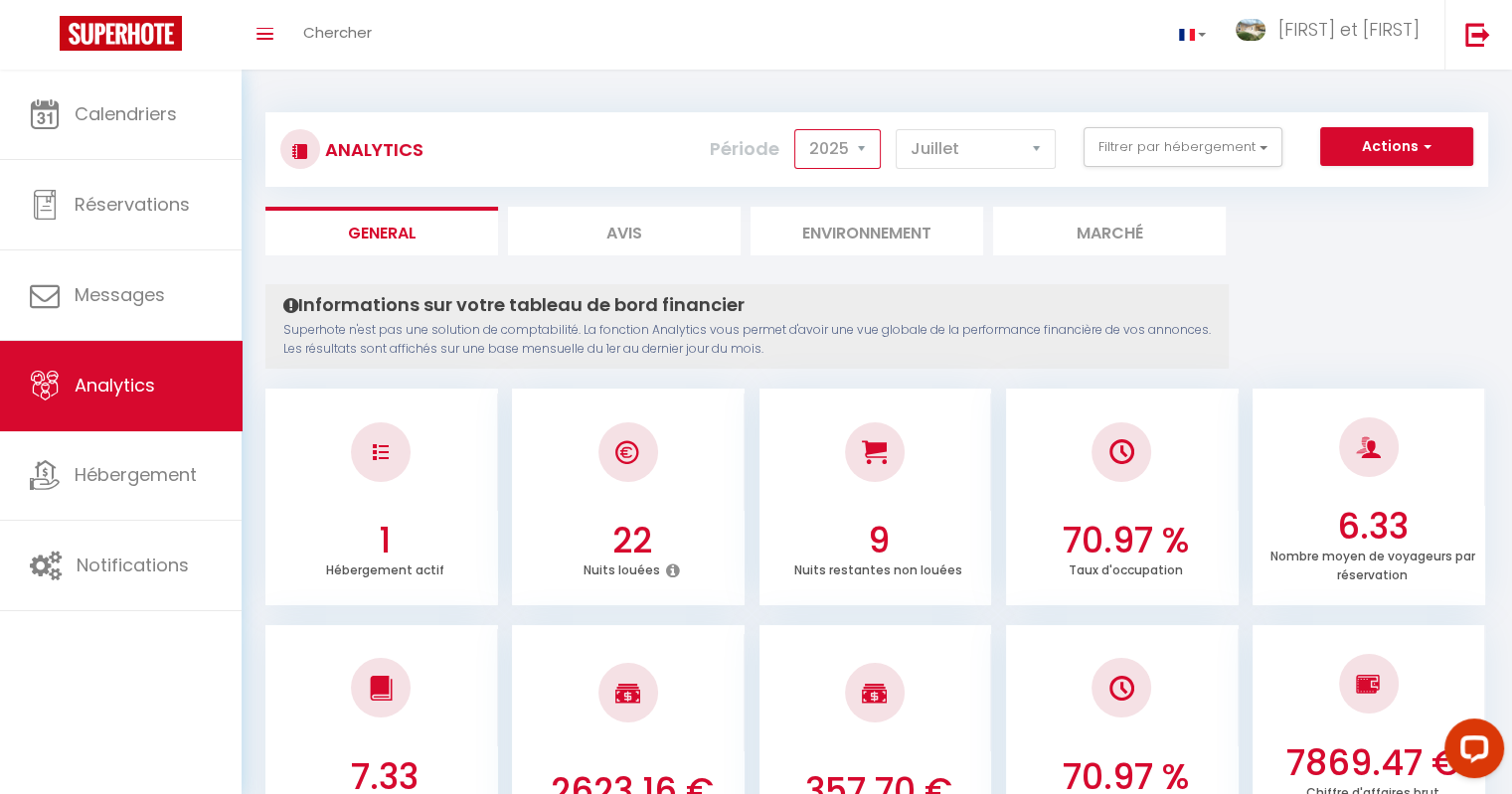 click on "2014 2015 2016 2017 2018 2019 2020 2021 2022 2023 2024 2025 2026 2027" at bounding box center [837, 149] 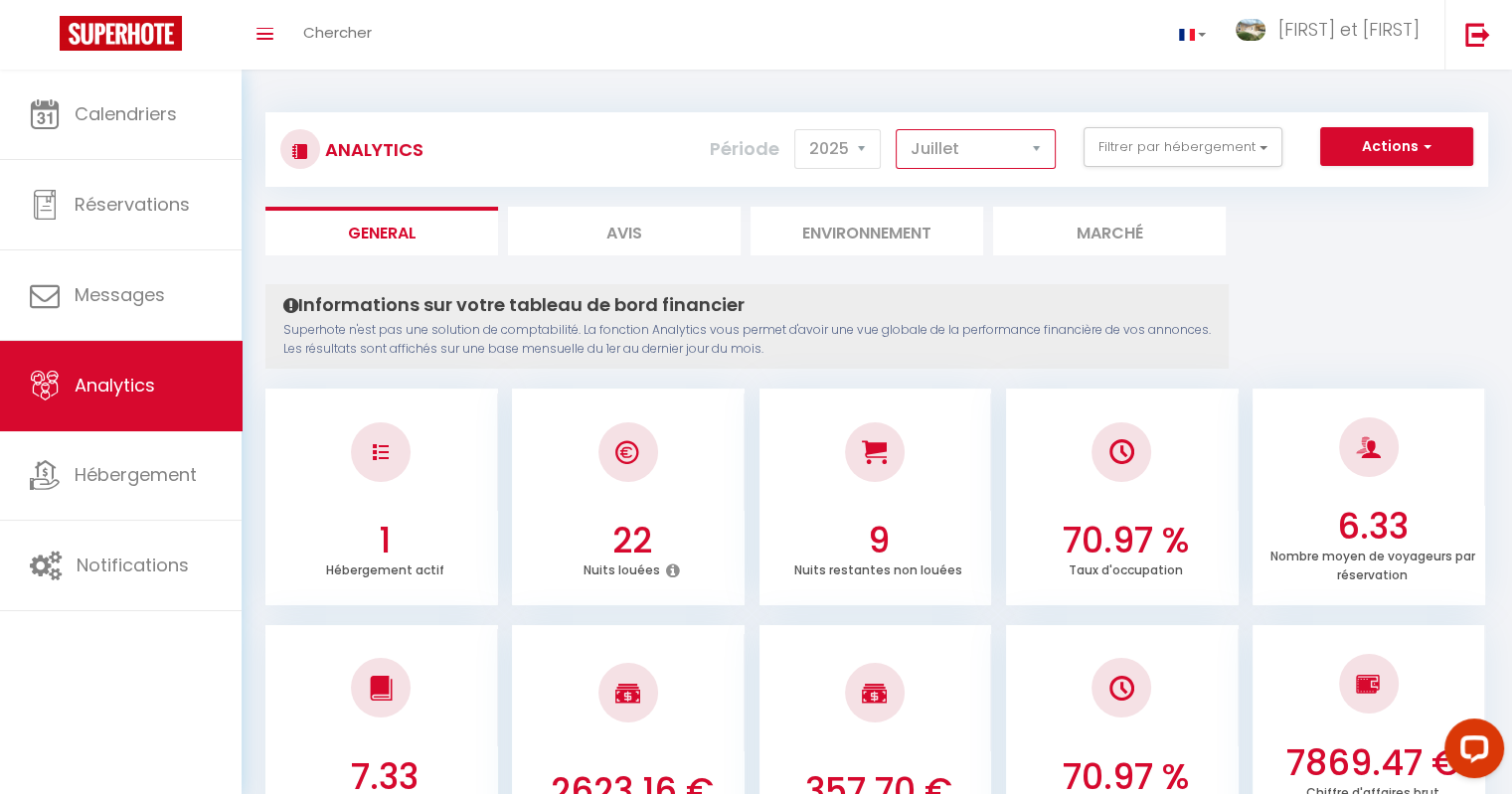 click on "Janvier   Février   Mars   Avril   Mai   Juin   Juillet   Août   Septembre   Octobre   Novembre   Décembre" at bounding box center (975, 149) 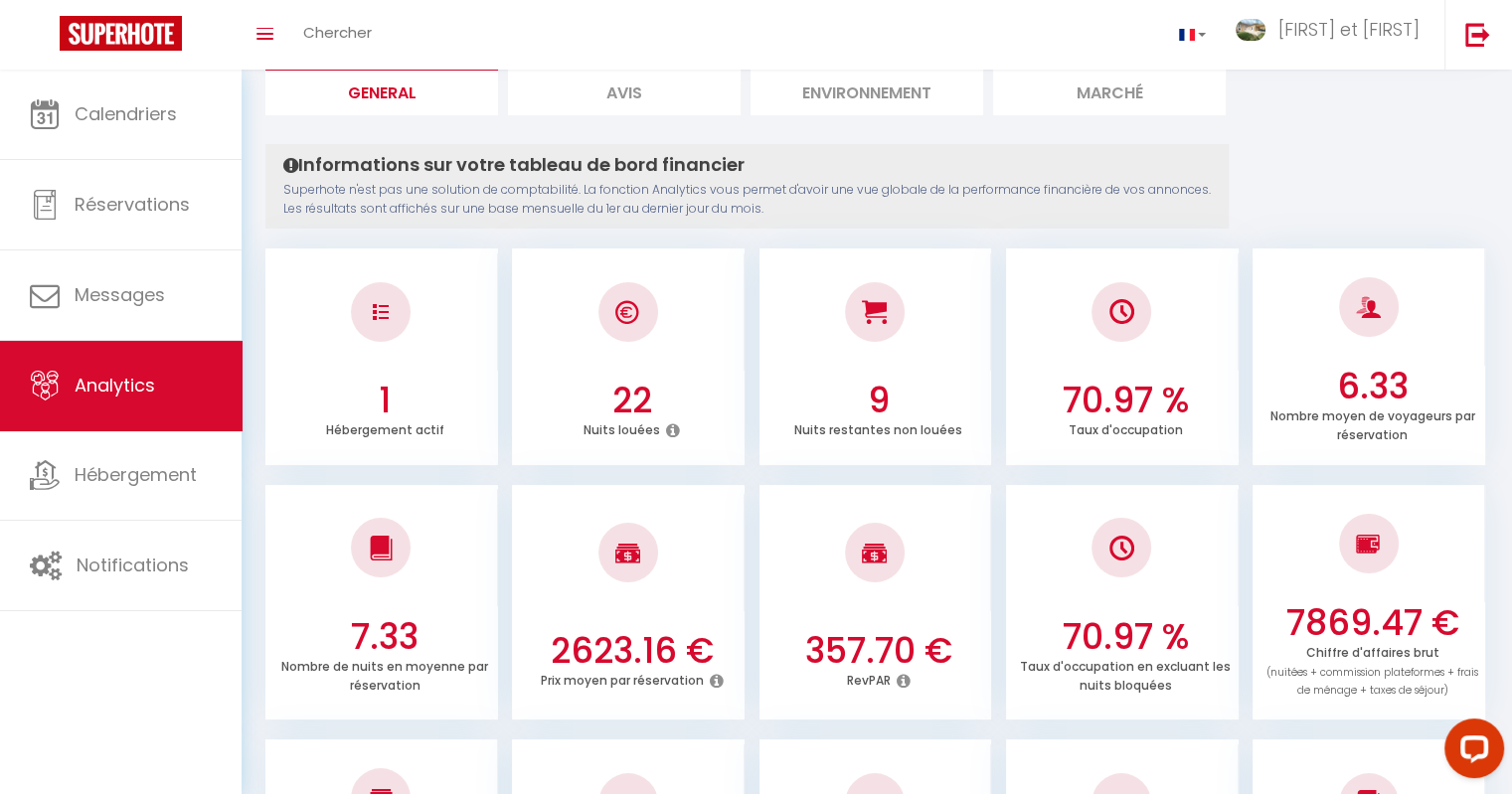 scroll, scrollTop: 0, scrollLeft: 0, axis: both 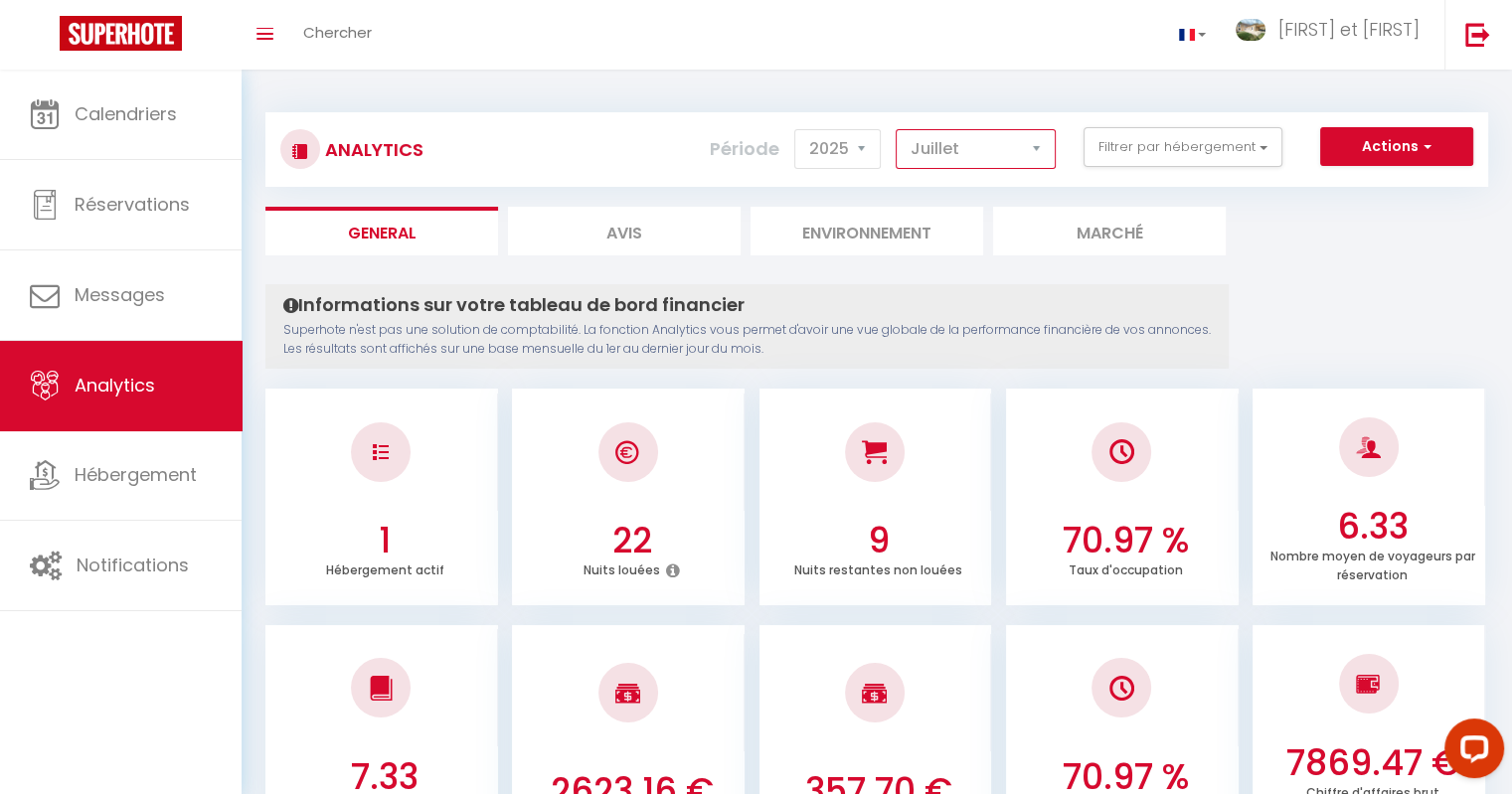 click on "Janvier   Février   Mars   Avril   Mai   Juin   Juillet   Août   Septembre   Octobre   Novembre   Décembre" at bounding box center (975, 149) 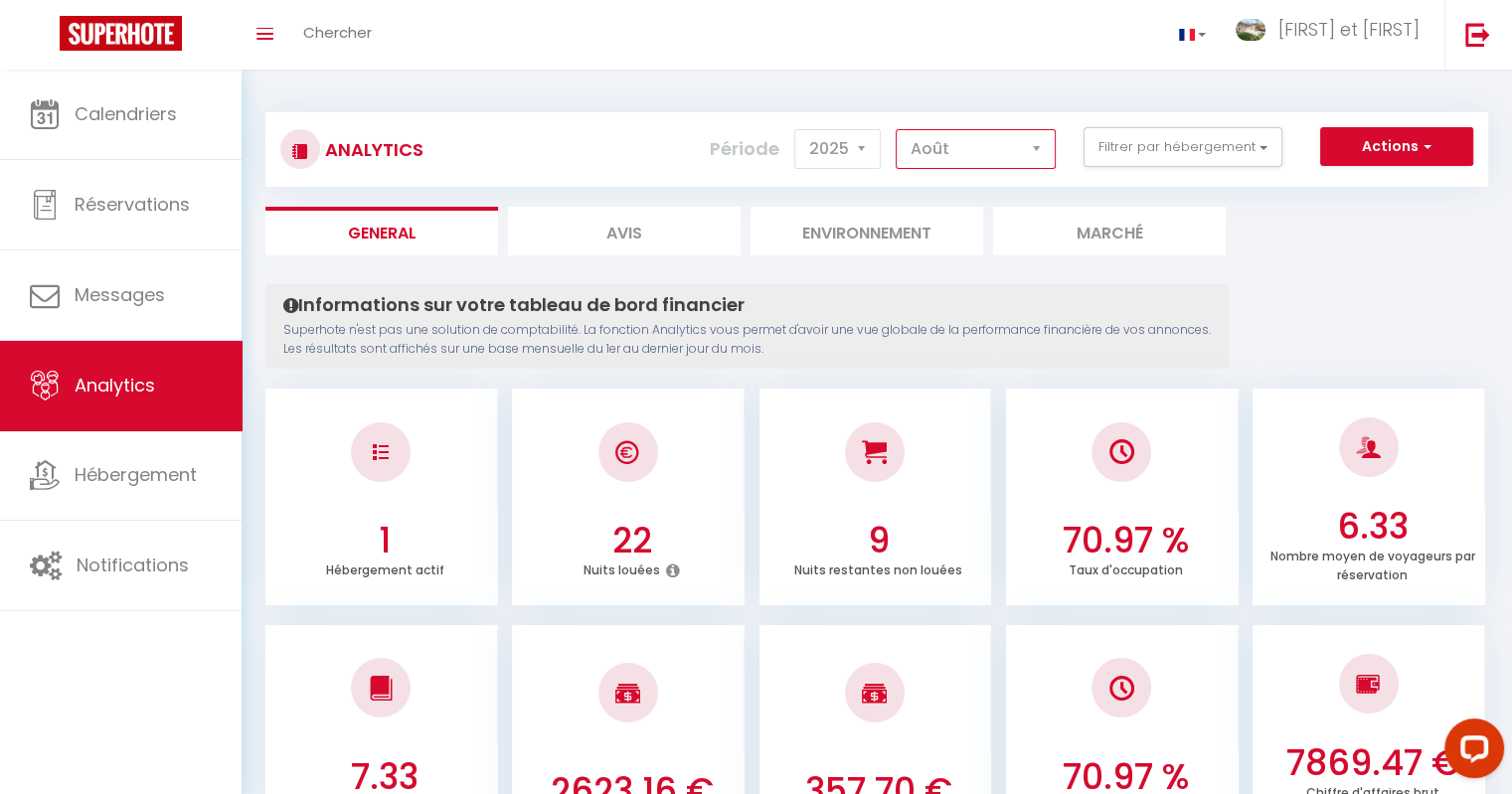 click on "Janvier   Février   Mars   Avril   Mai   Juin   Juillet   Août   Septembre   Octobre   Novembre   Décembre" at bounding box center [975, 149] 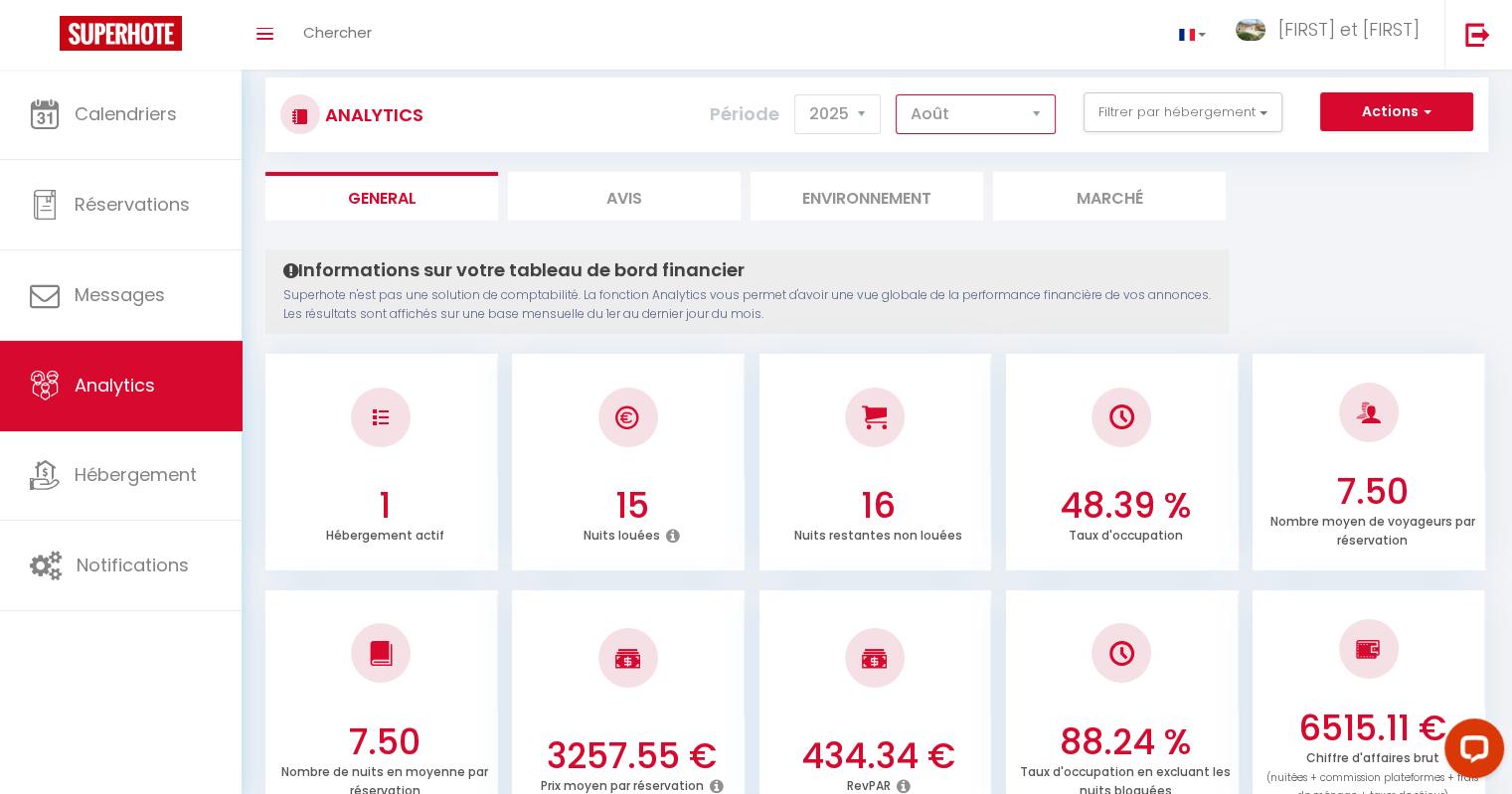 scroll, scrollTop: 0, scrollLeft: 0, axis: both 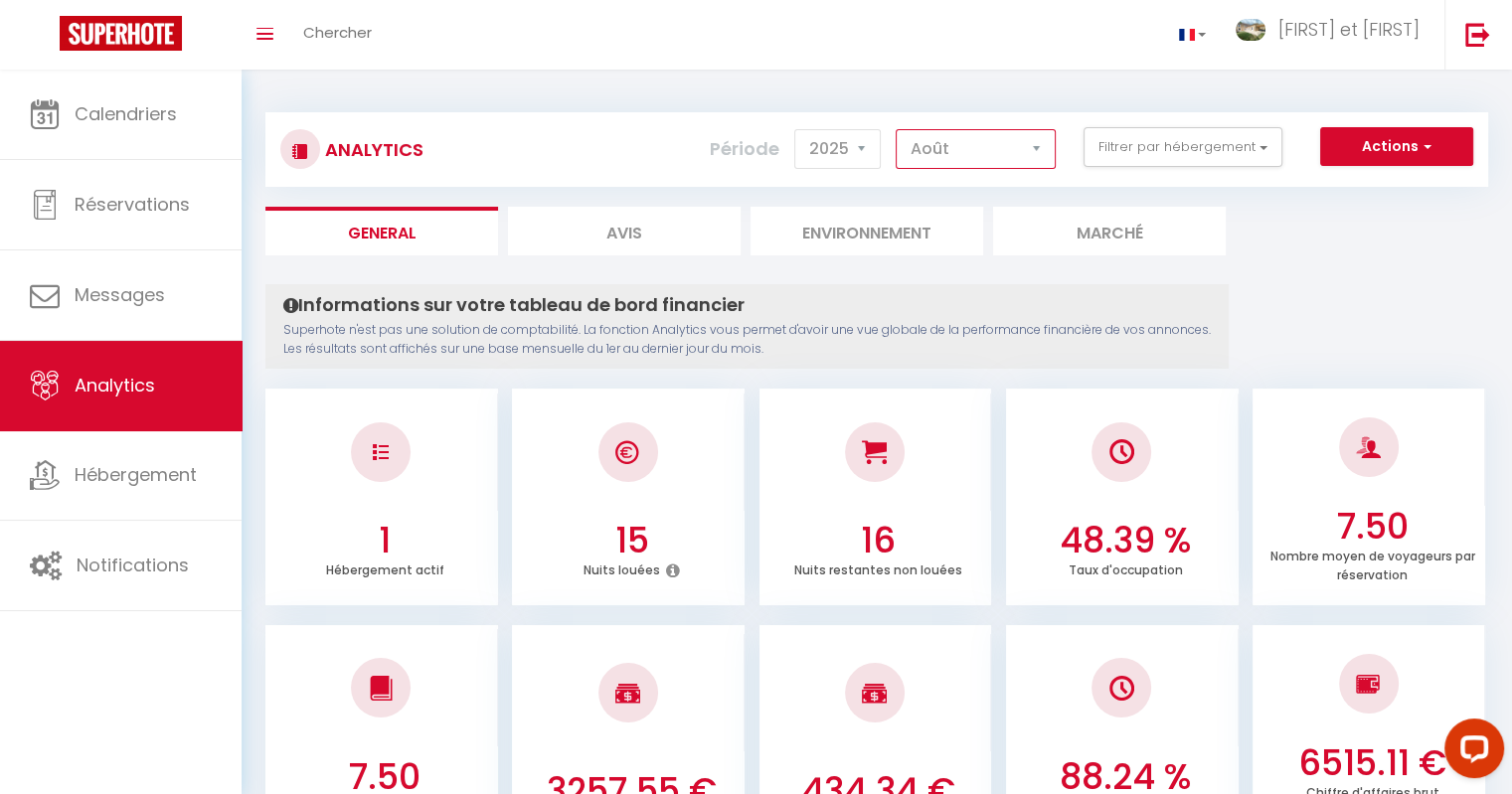click on "Janvier   Février   Mars   Avril   Mai   Juin   Juillet   Août   Septembre   Octobre   Novembre   Décembre" at bounding box center [975, 149] 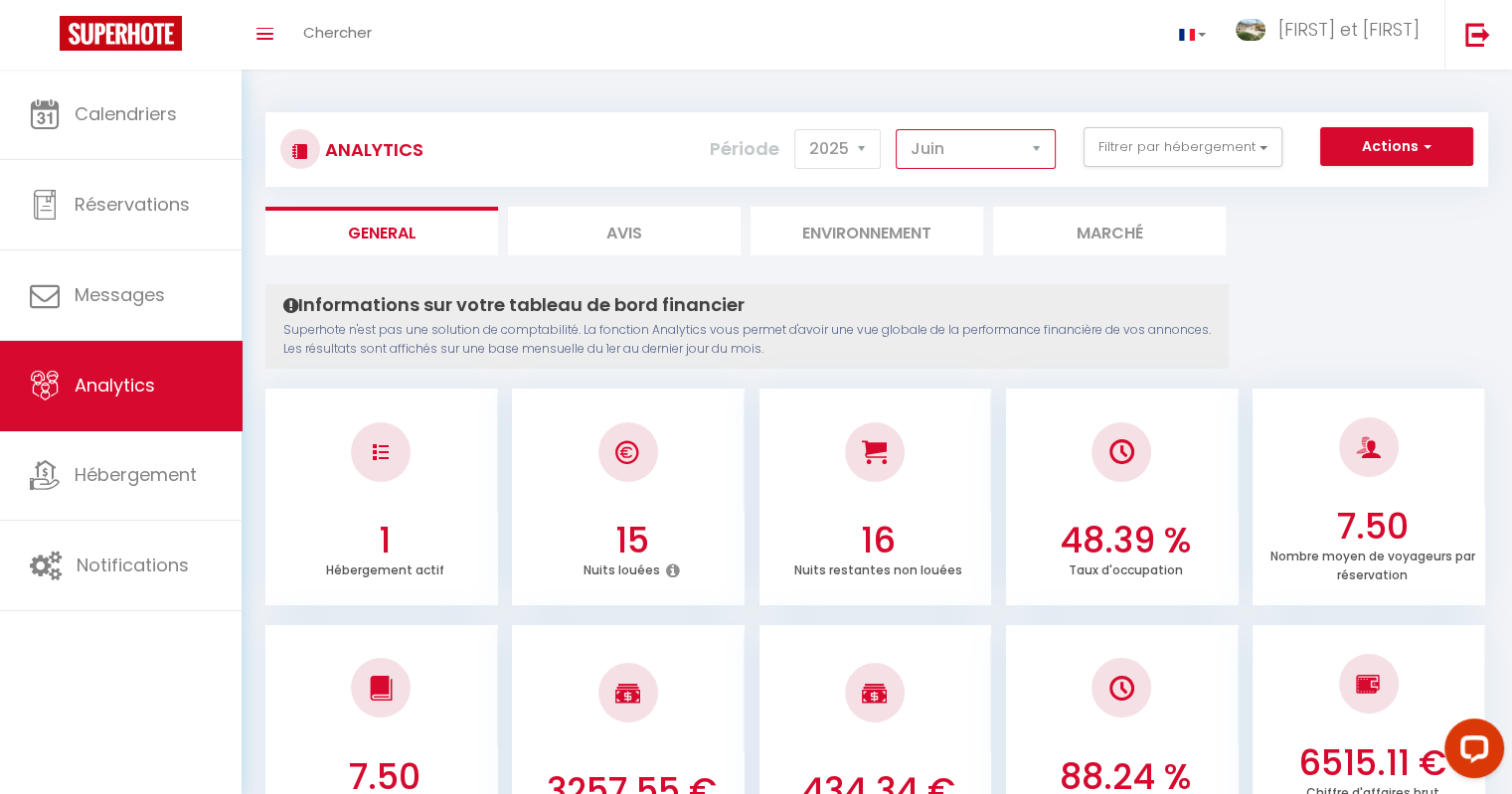 click on "Janvier   Février   Mars   Avril   Mai   Juin   Juillet   Août   Septembre   Octobre   Novembre   Décembre" at bounding box center [975, 149] 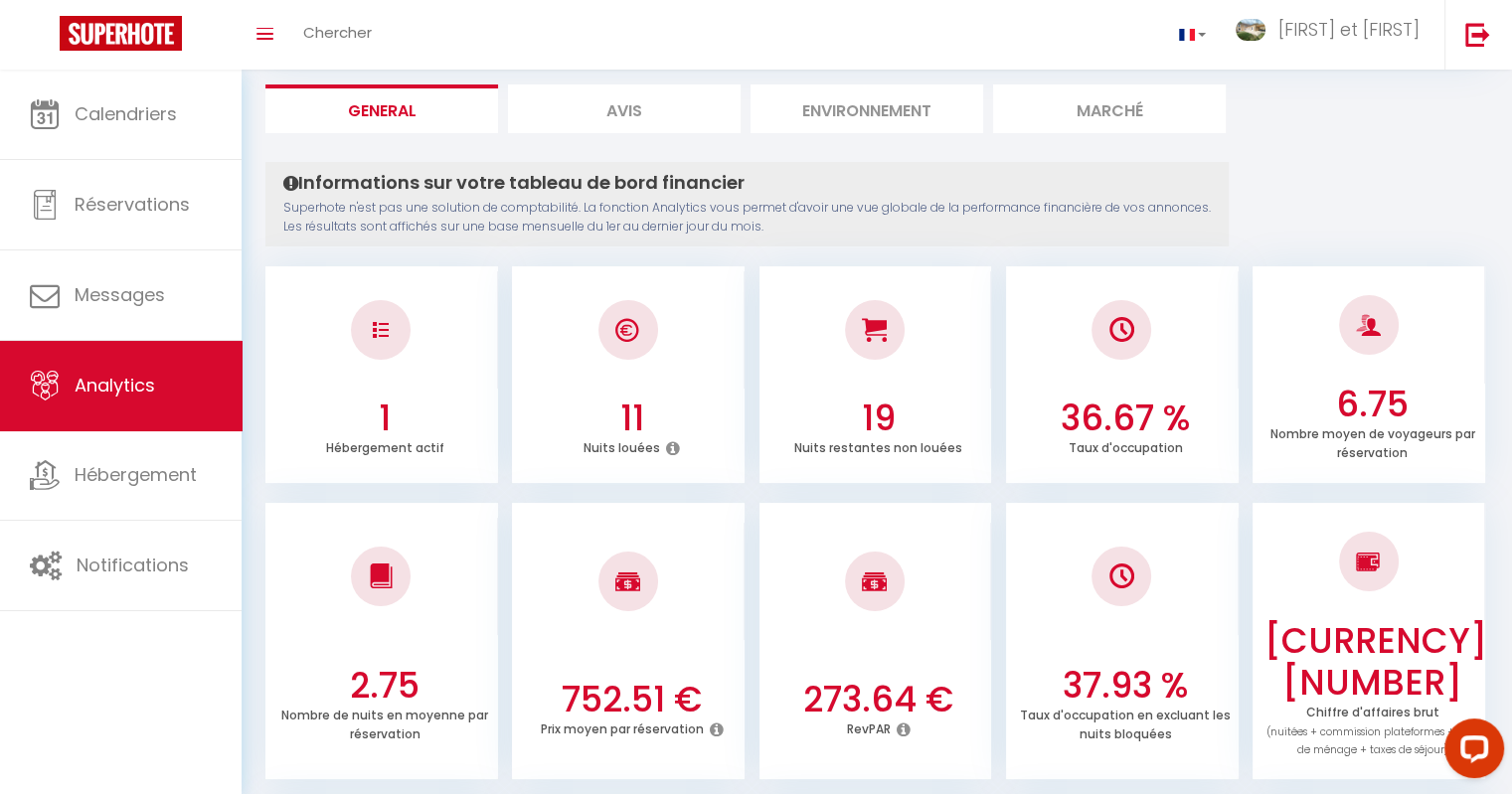 scroll, scrollTop: 0, scrollLeft: 0, axis: both 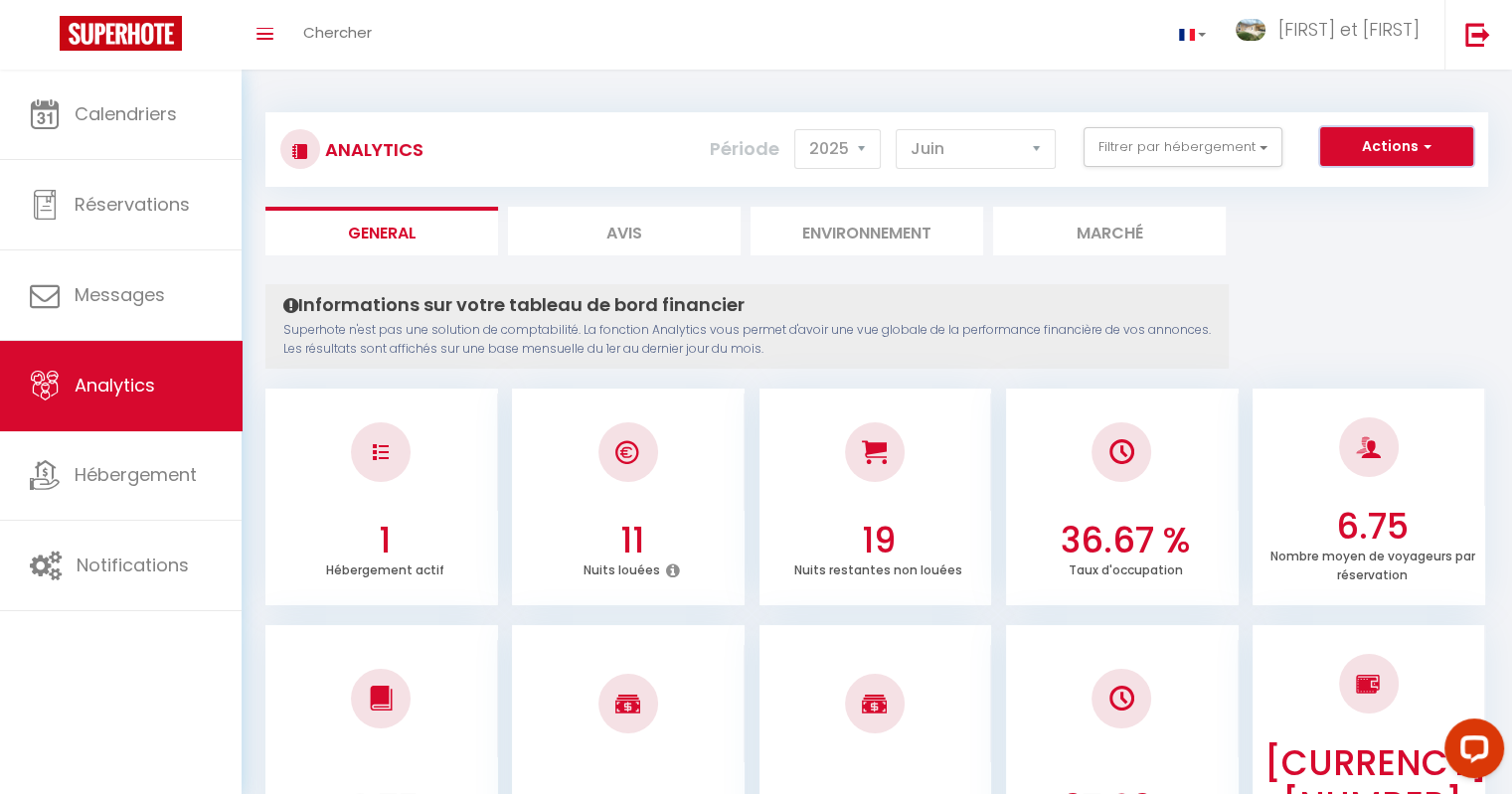 click on "Actions" at bounding box center [1397, 147] 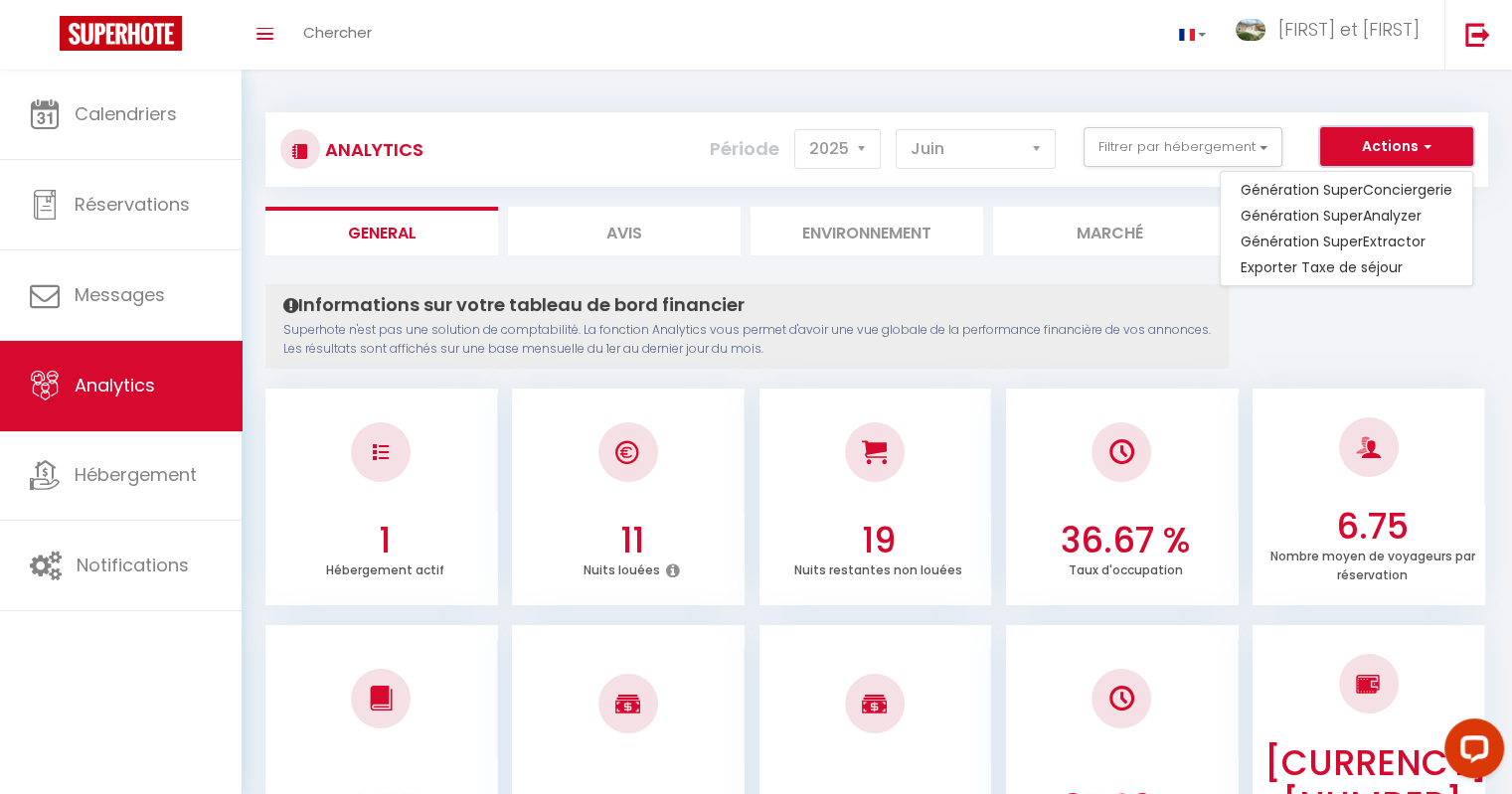 click on "Actions" at bounding box center (1397, 147) 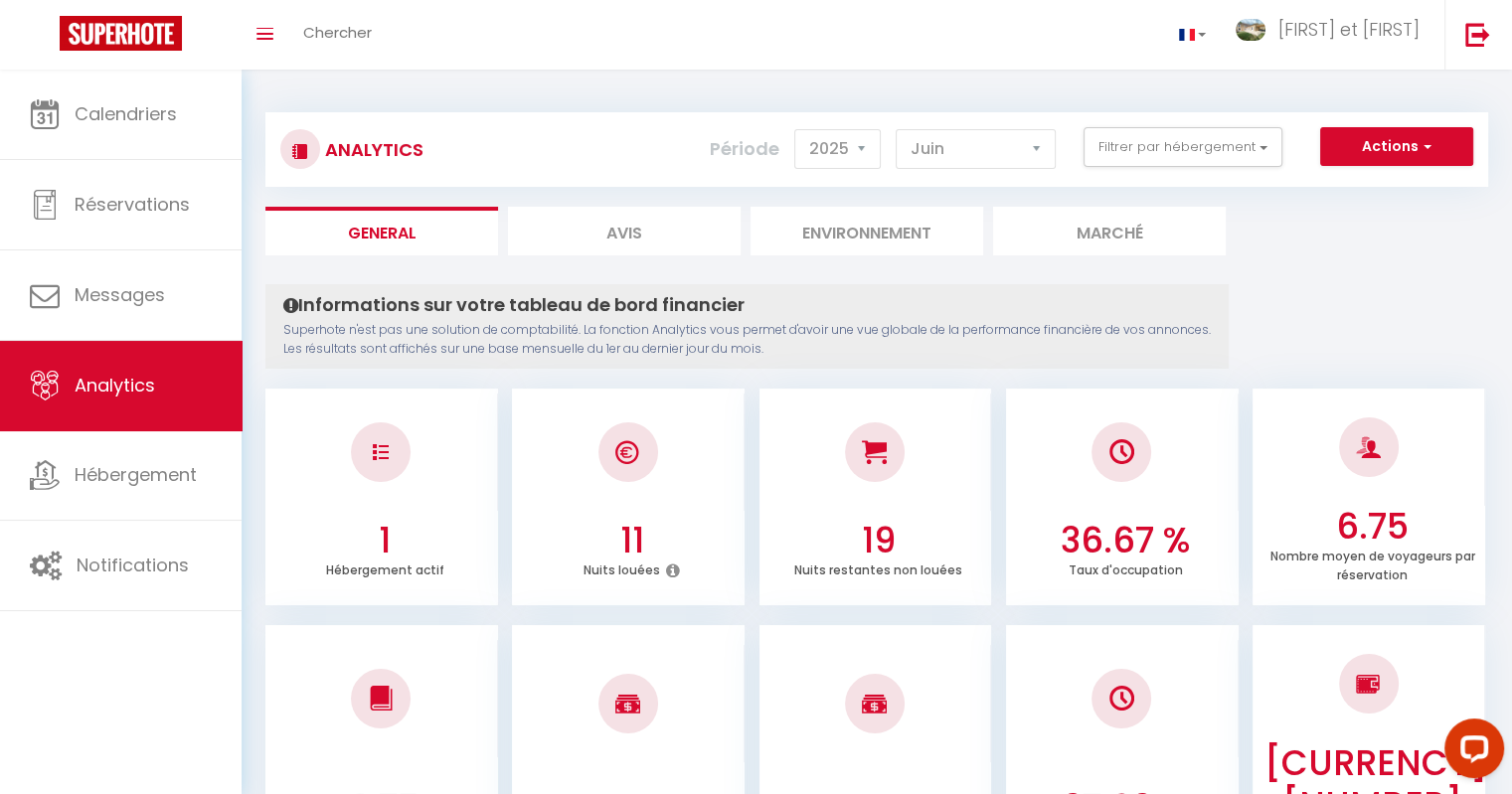 click on "Avis" at bounding box center [624, 231] 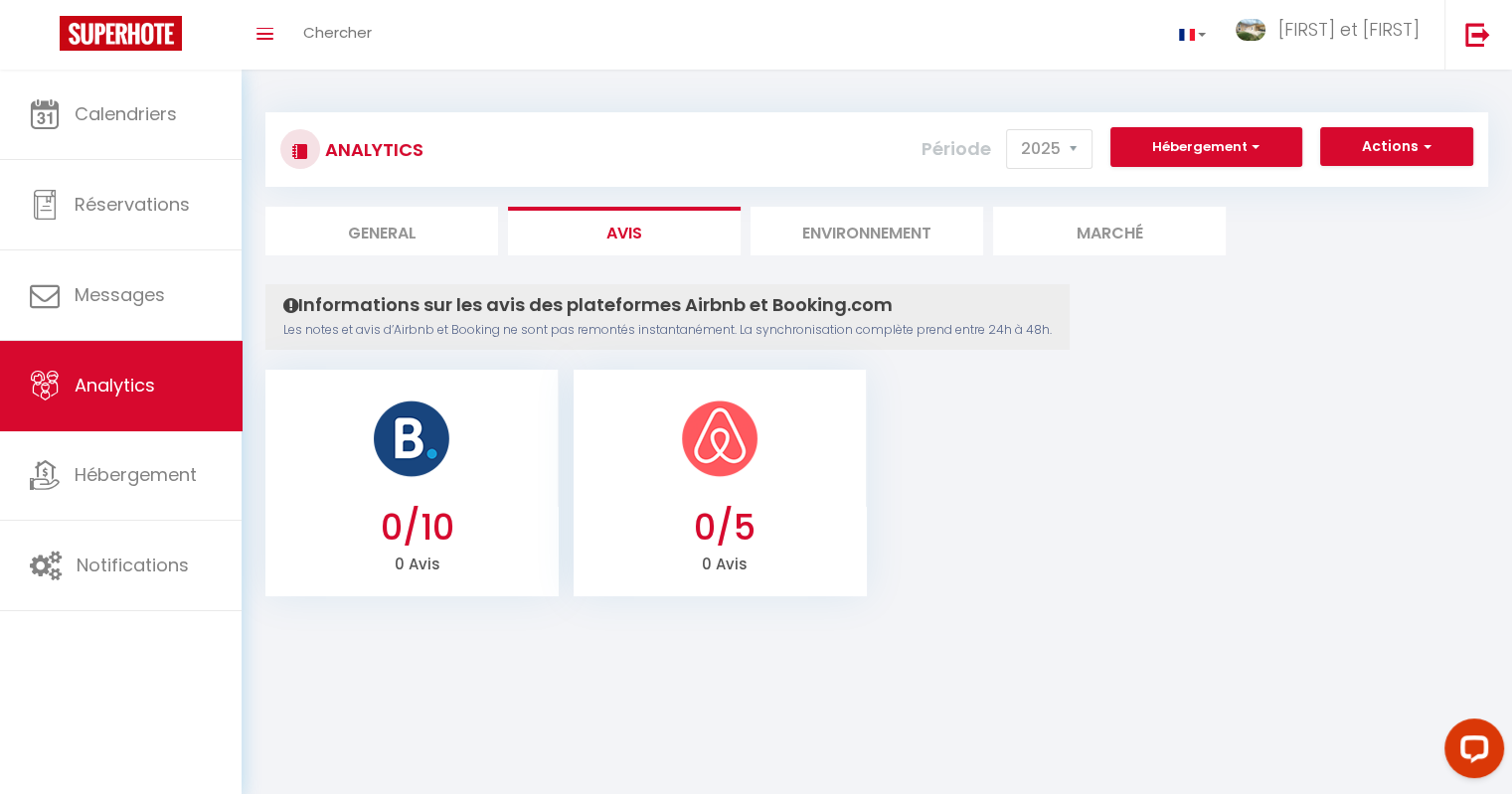 click on "Environnement" at bounding box center (867, 231) 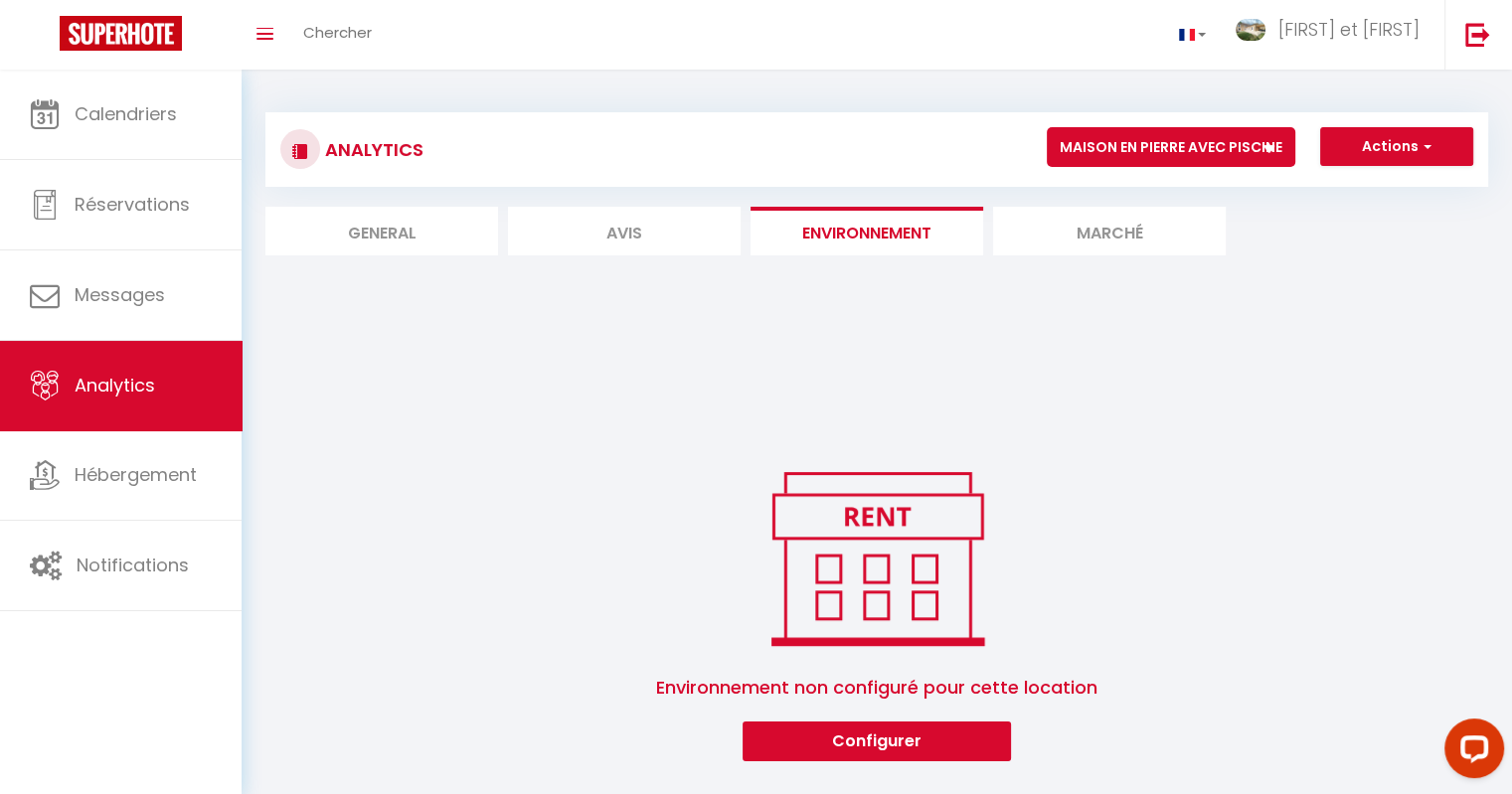 click on "Marché" at bounding box center (1109, 231) 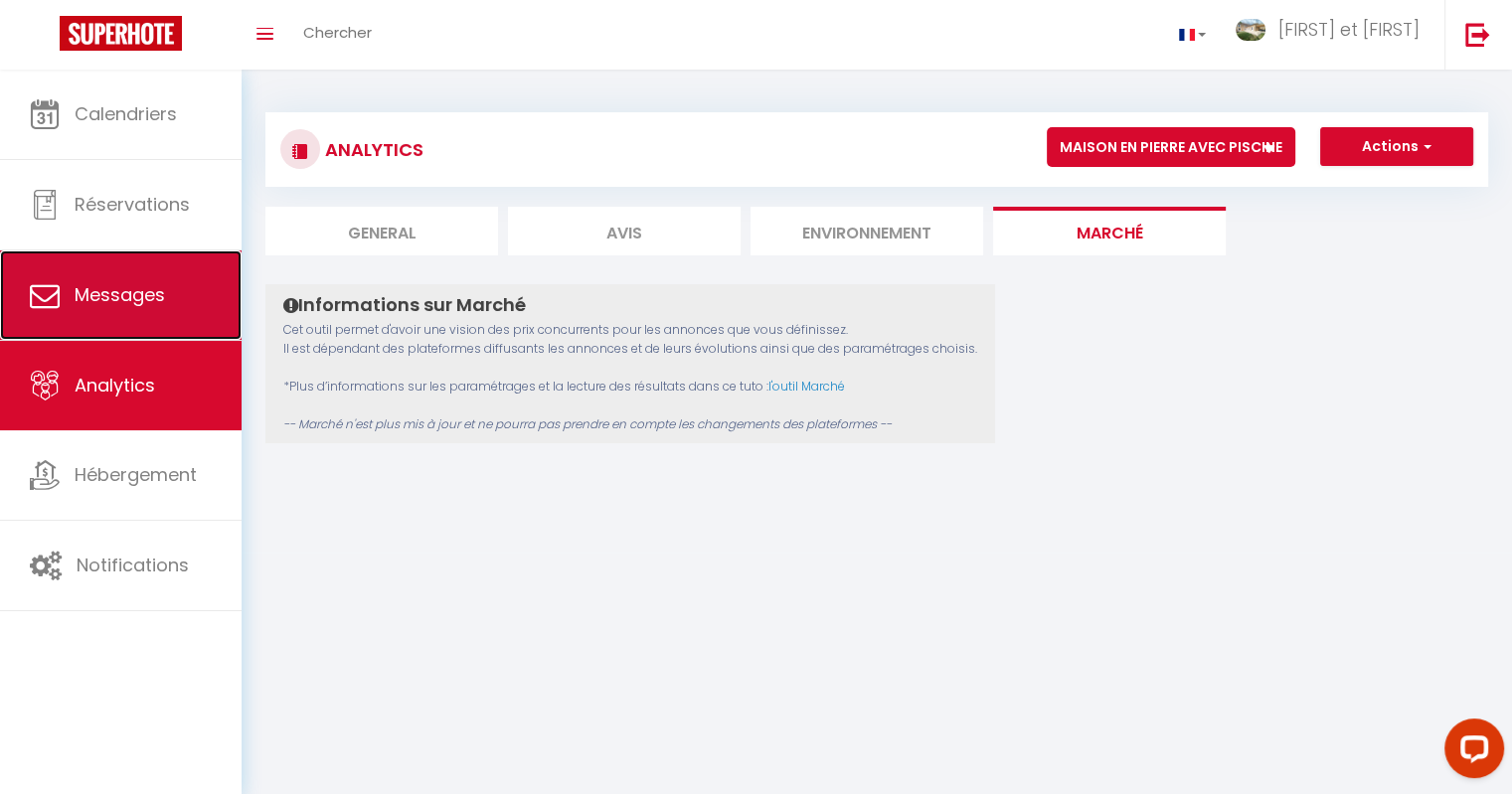 click on "Messages" at bounding box center (120, 295) 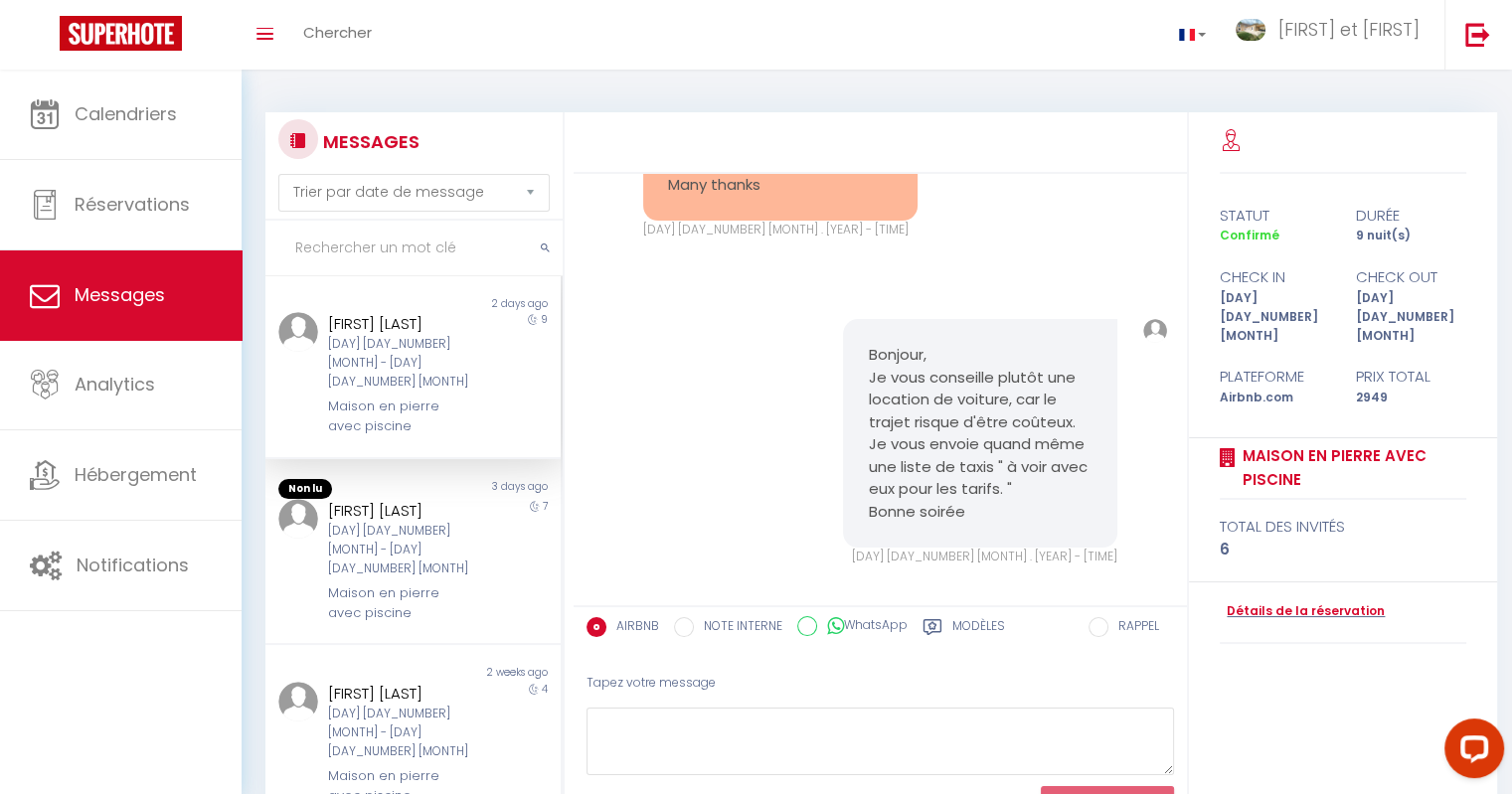 scroll, scrollTop: 2858, scrollLeft: 0, axis: vertical 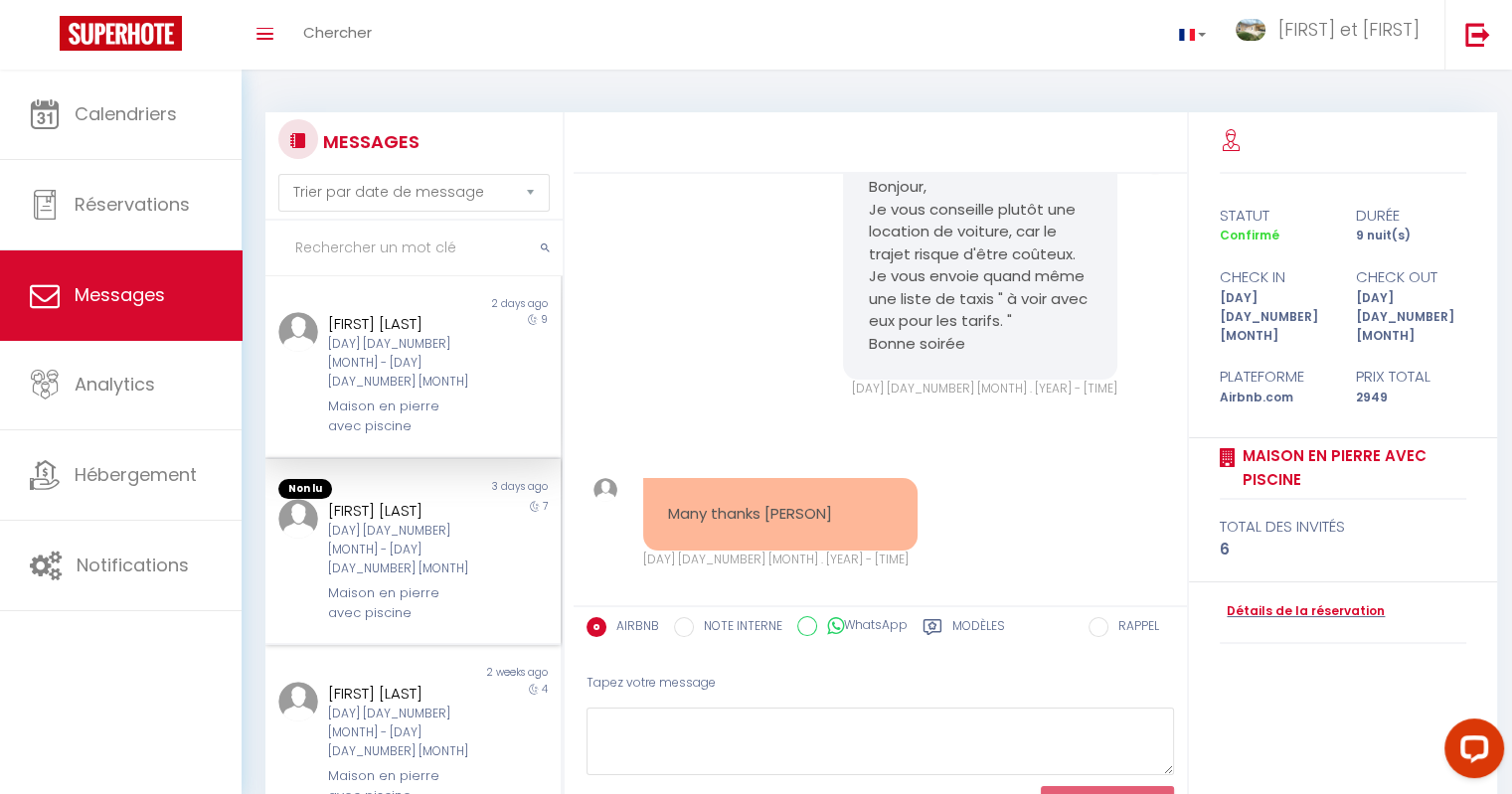 click on "7" at bounding box center [524, 375] 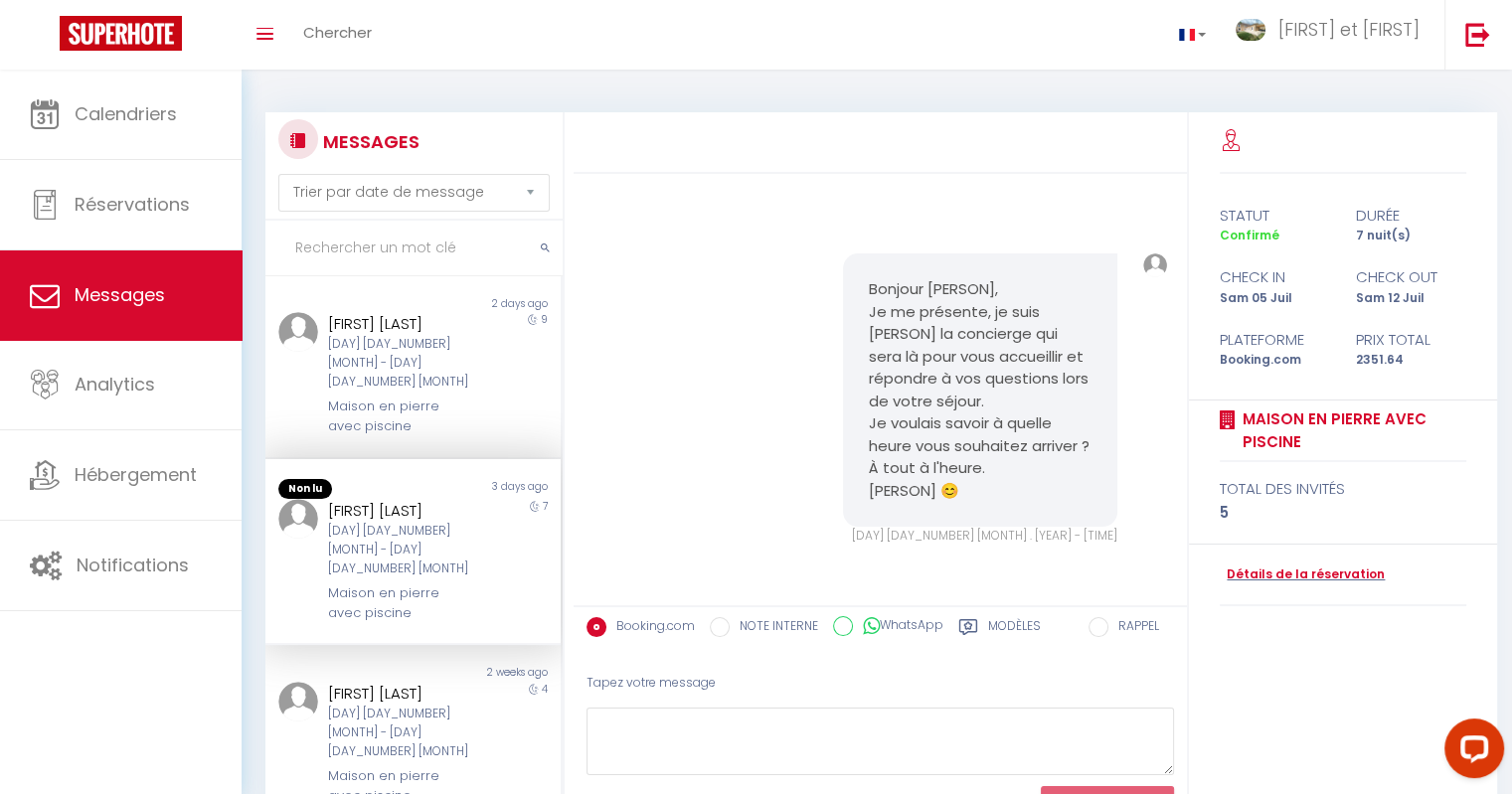 scroll, scrollTop: 2136, scrollLeft: 0, axis: vertical 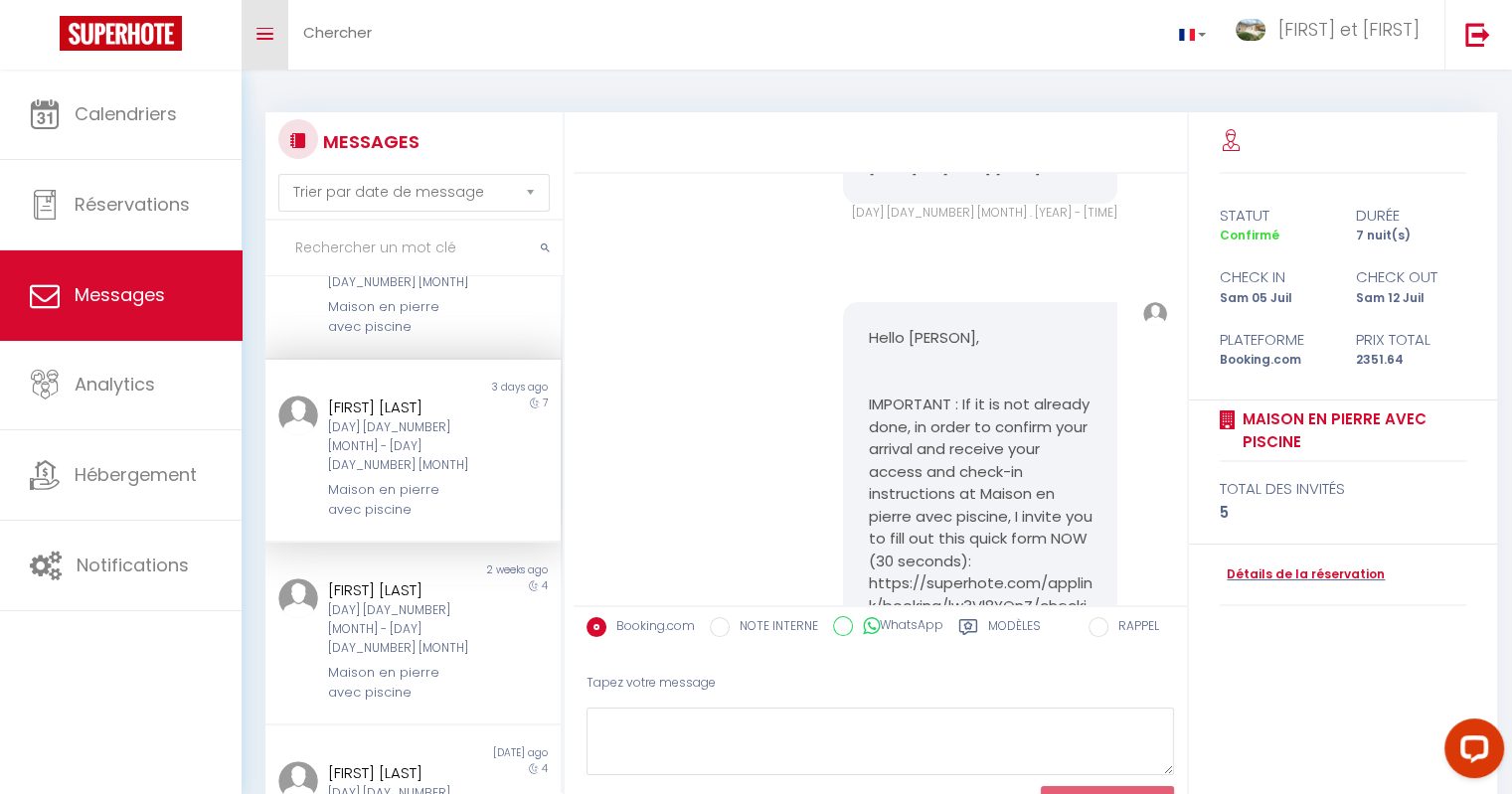 click on "Toggle menubar" at bounding box center [264, 34] 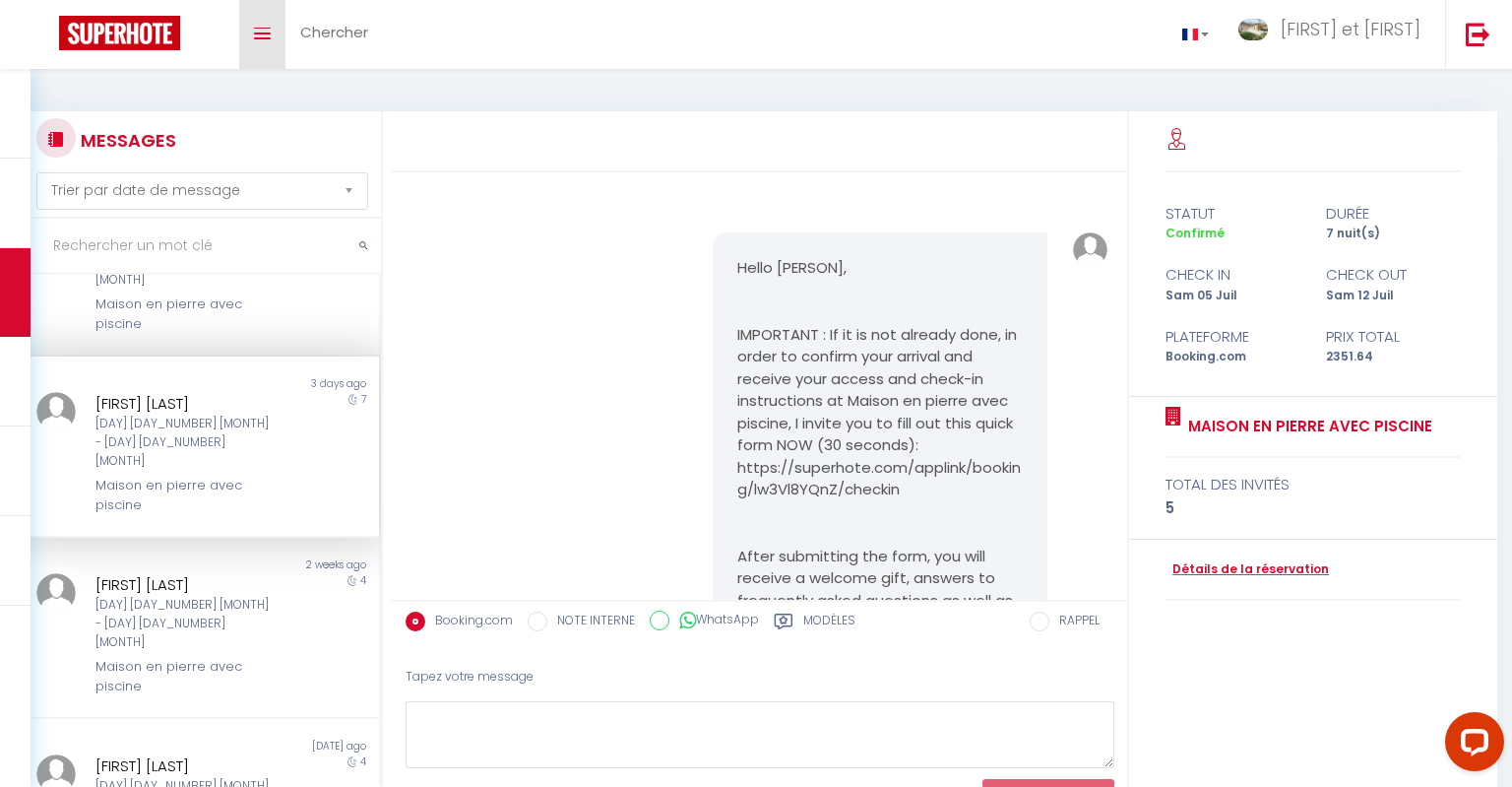 scroll, scrollTop: 823, scrollLeft: 0, axis: vertical 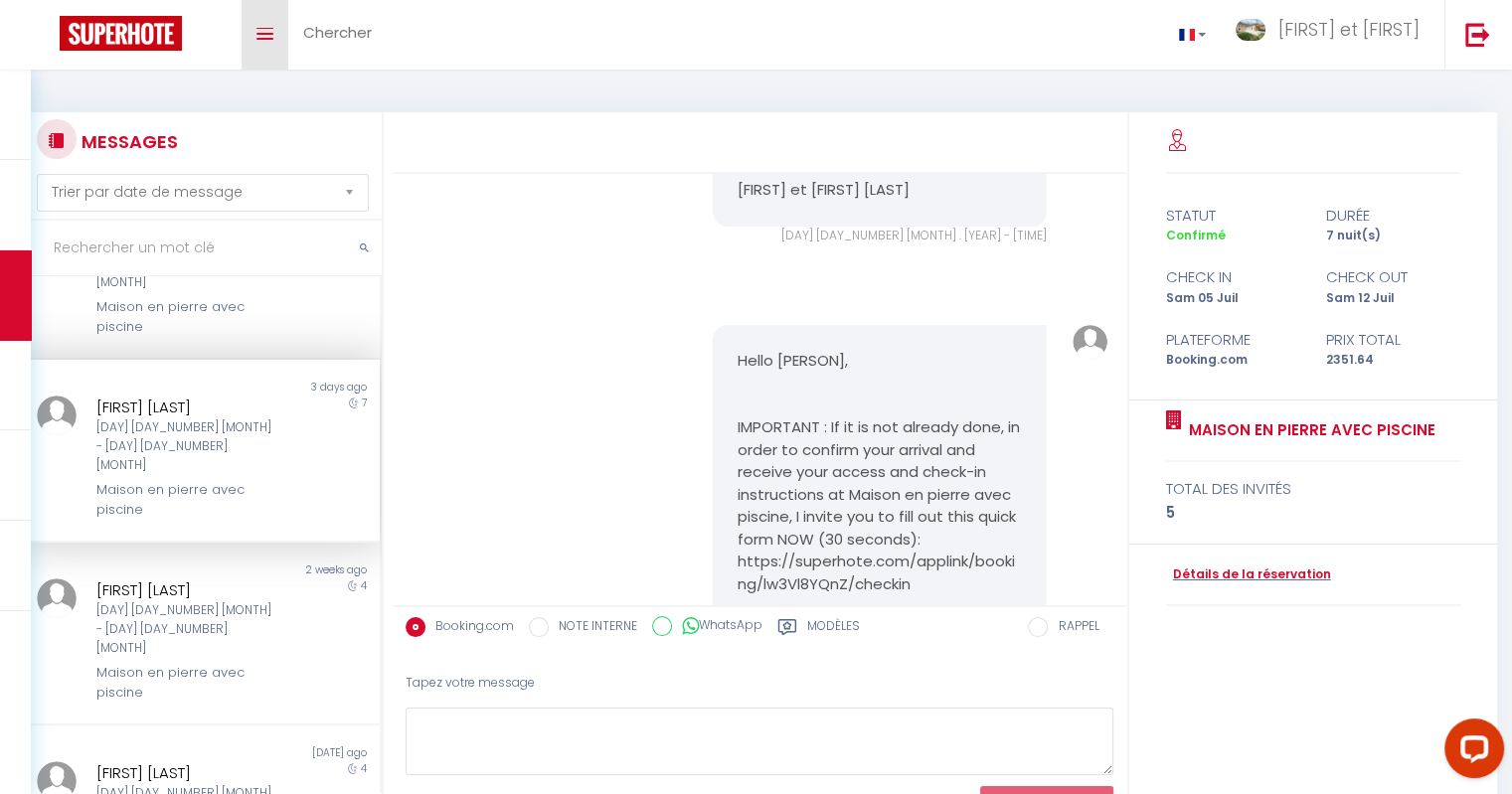 click on "Toggle menubar" at bounding box center [264, 34] 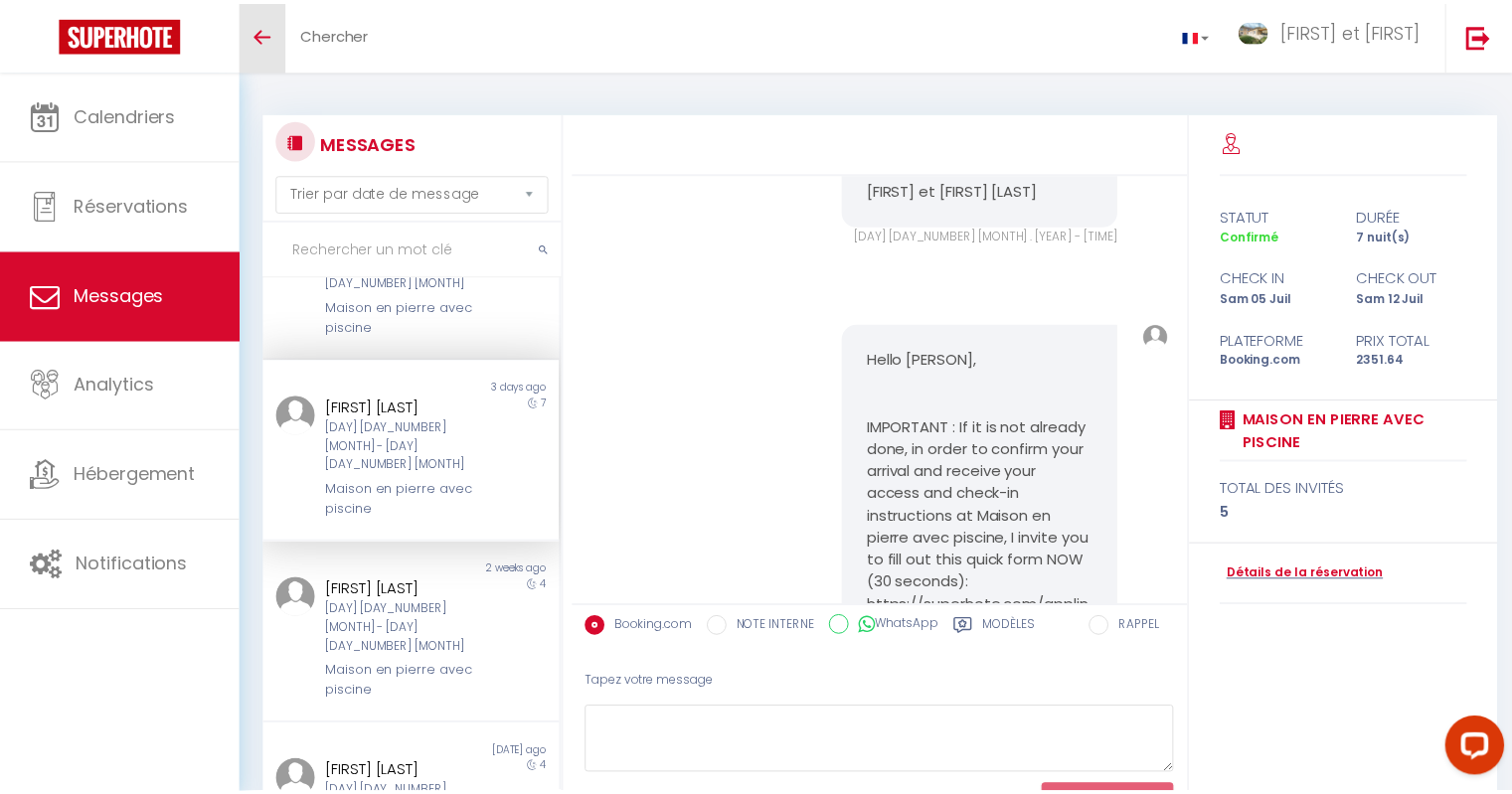 scroll, scrollTop: 943, scrollLeft: 0, axis: vertical 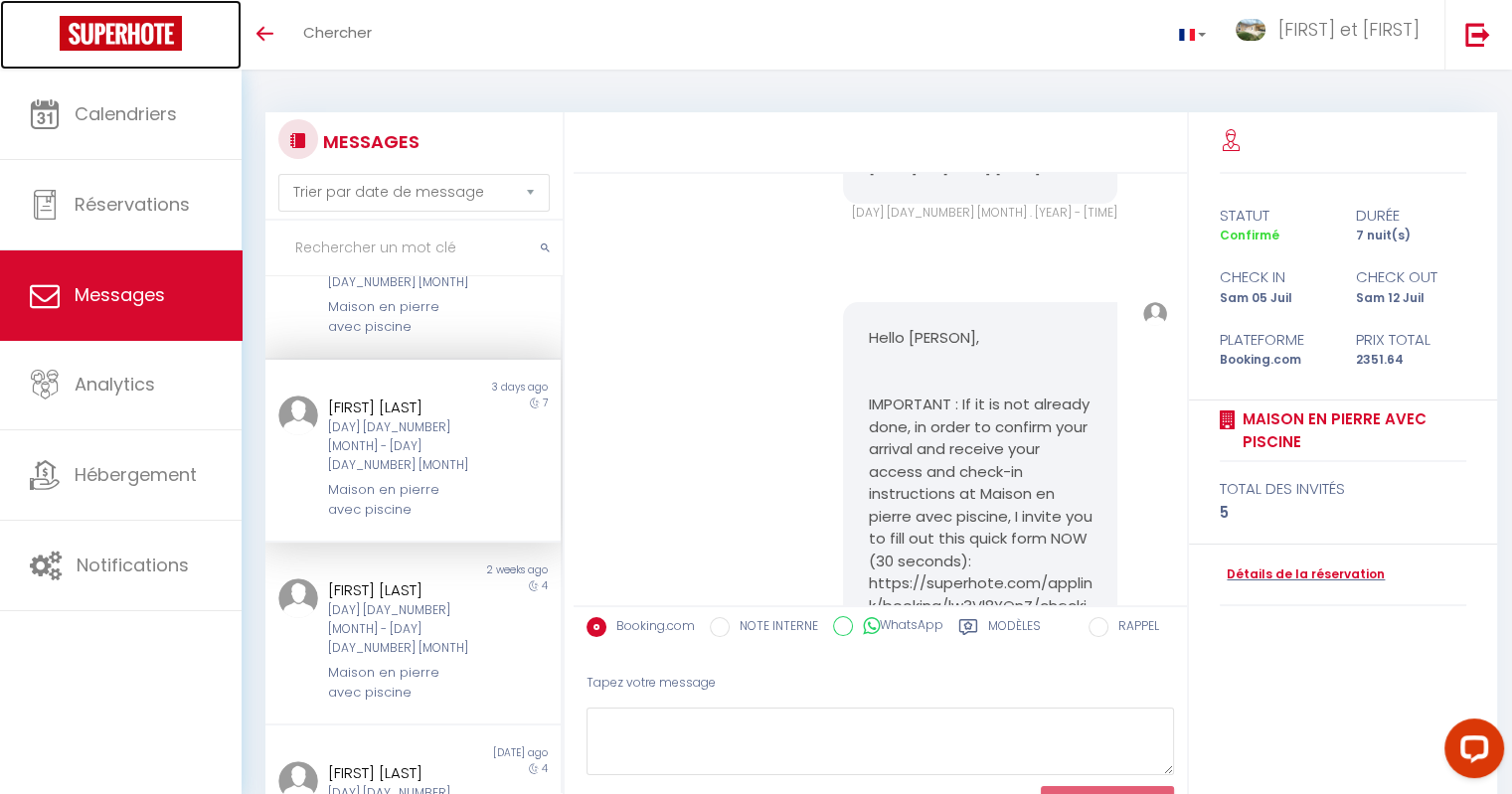 click at bounding box center (120, 33) 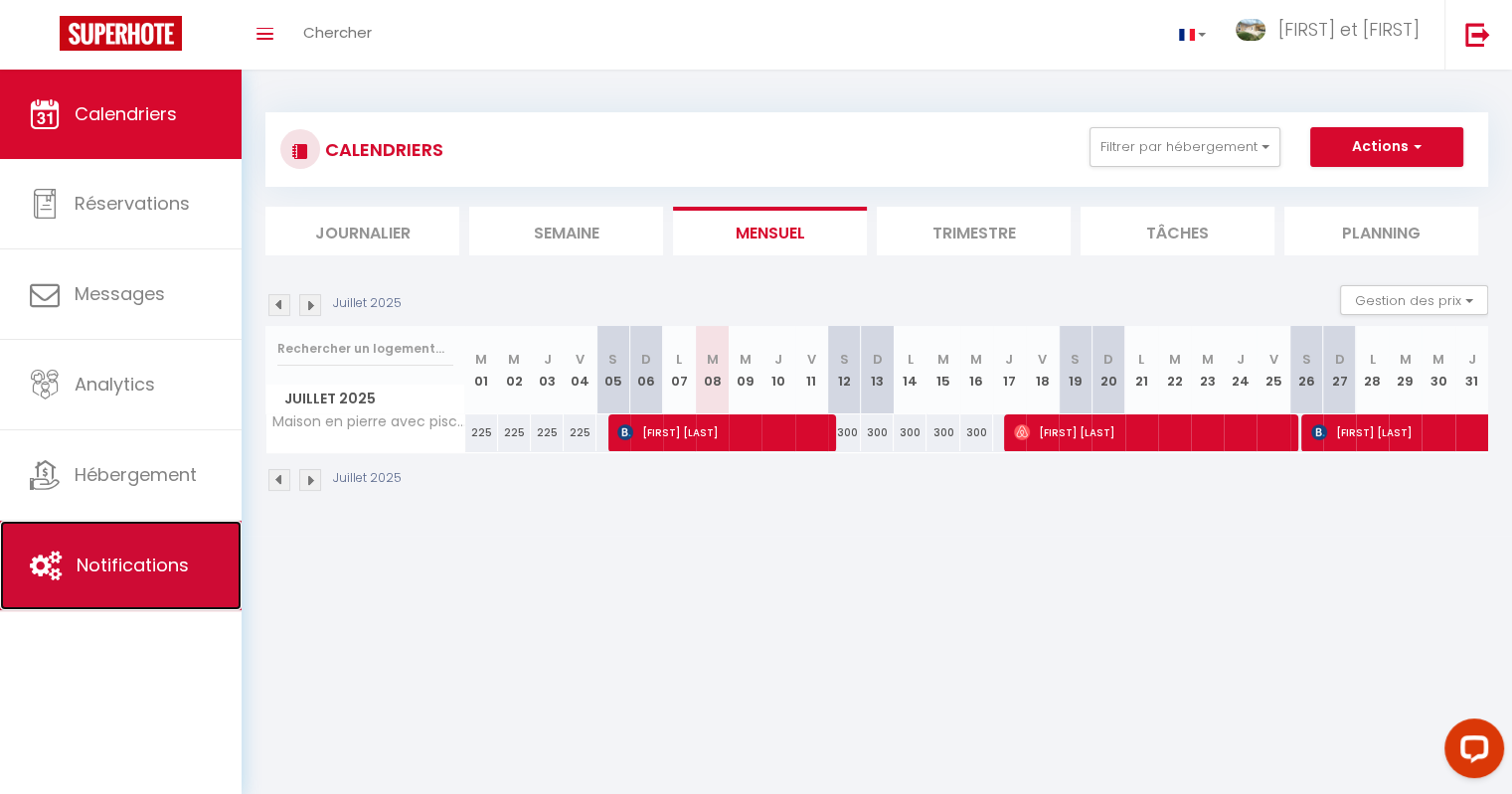 click on "Notifications" at bounding box center (132, 564) 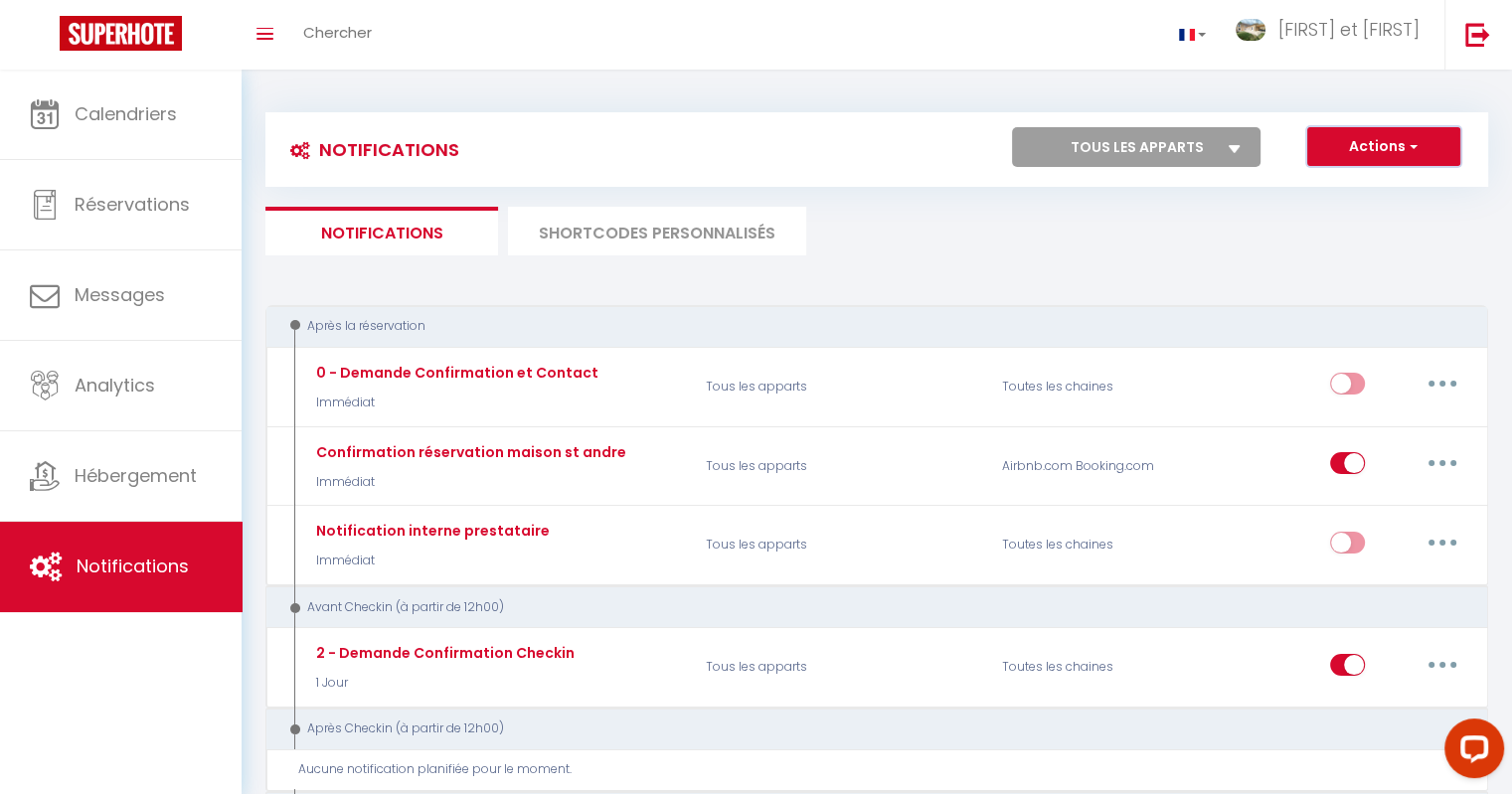 click on "Actions" at bounding box center (1384, 147) 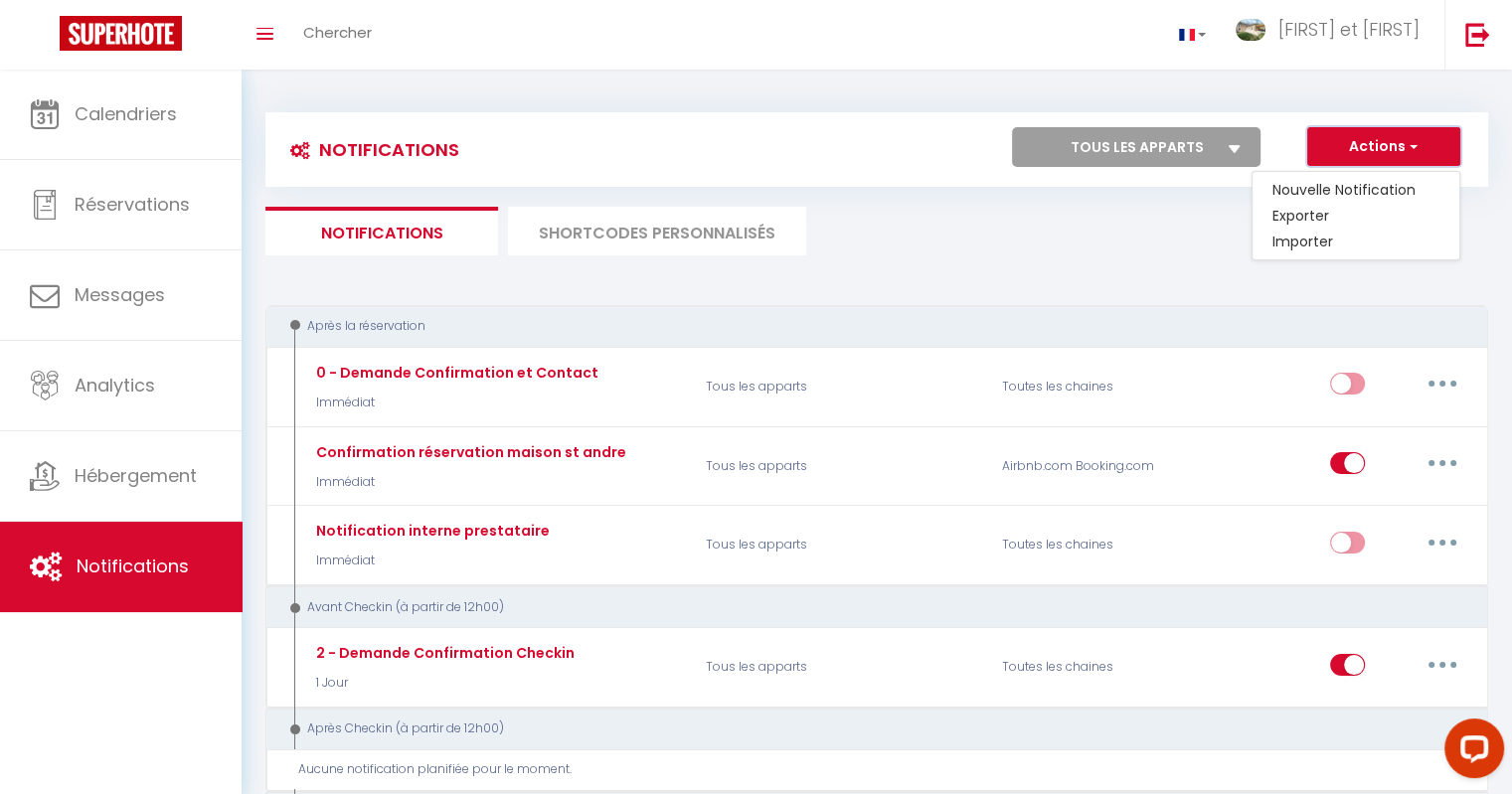 click on "Actions" at bounding box center [1384, 147] 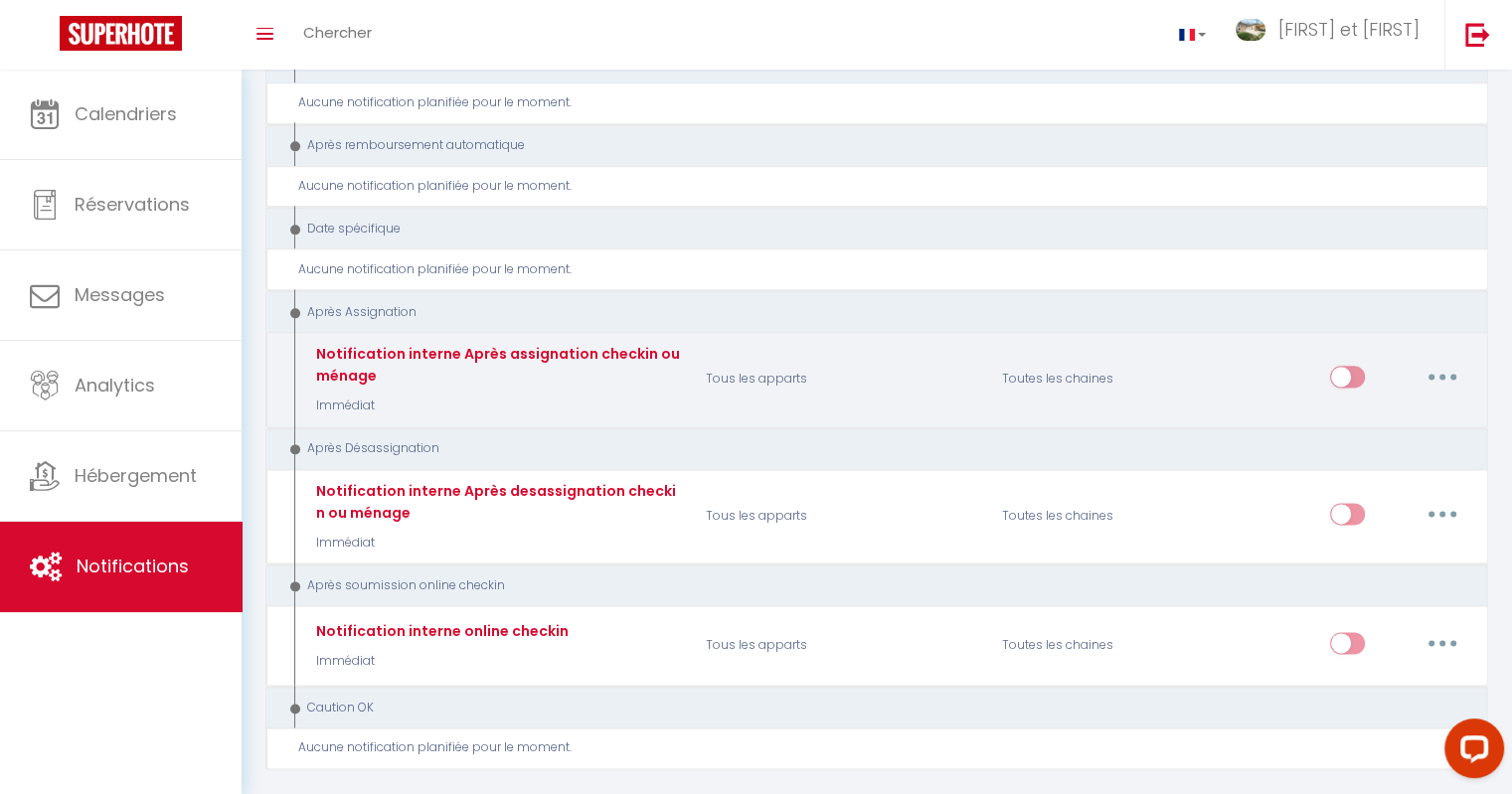scroll, scrollTop: 2513, scrollLeft: 0, axis: vertical 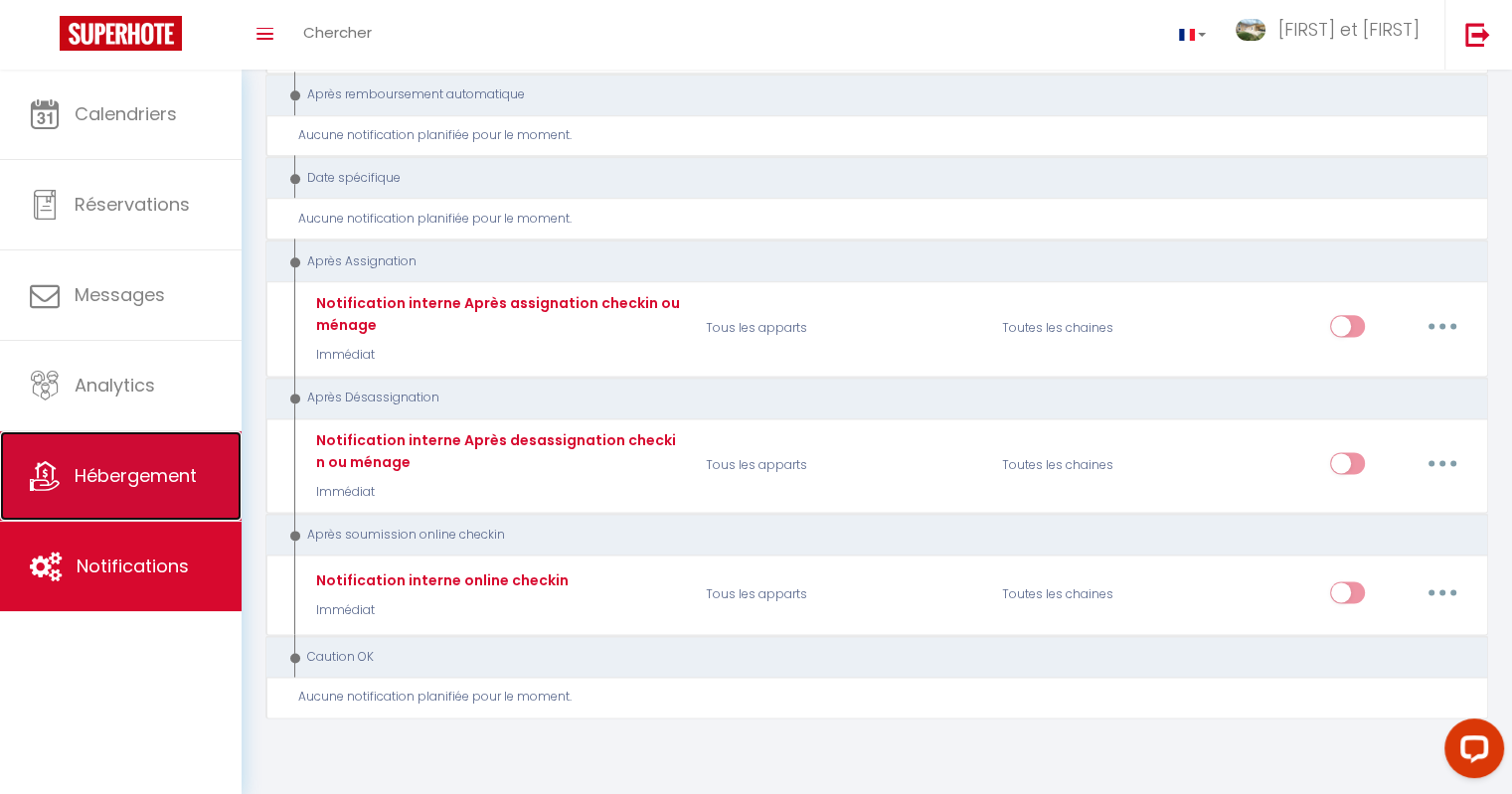 click on "Hébergement" at bounding box center [135, 475] 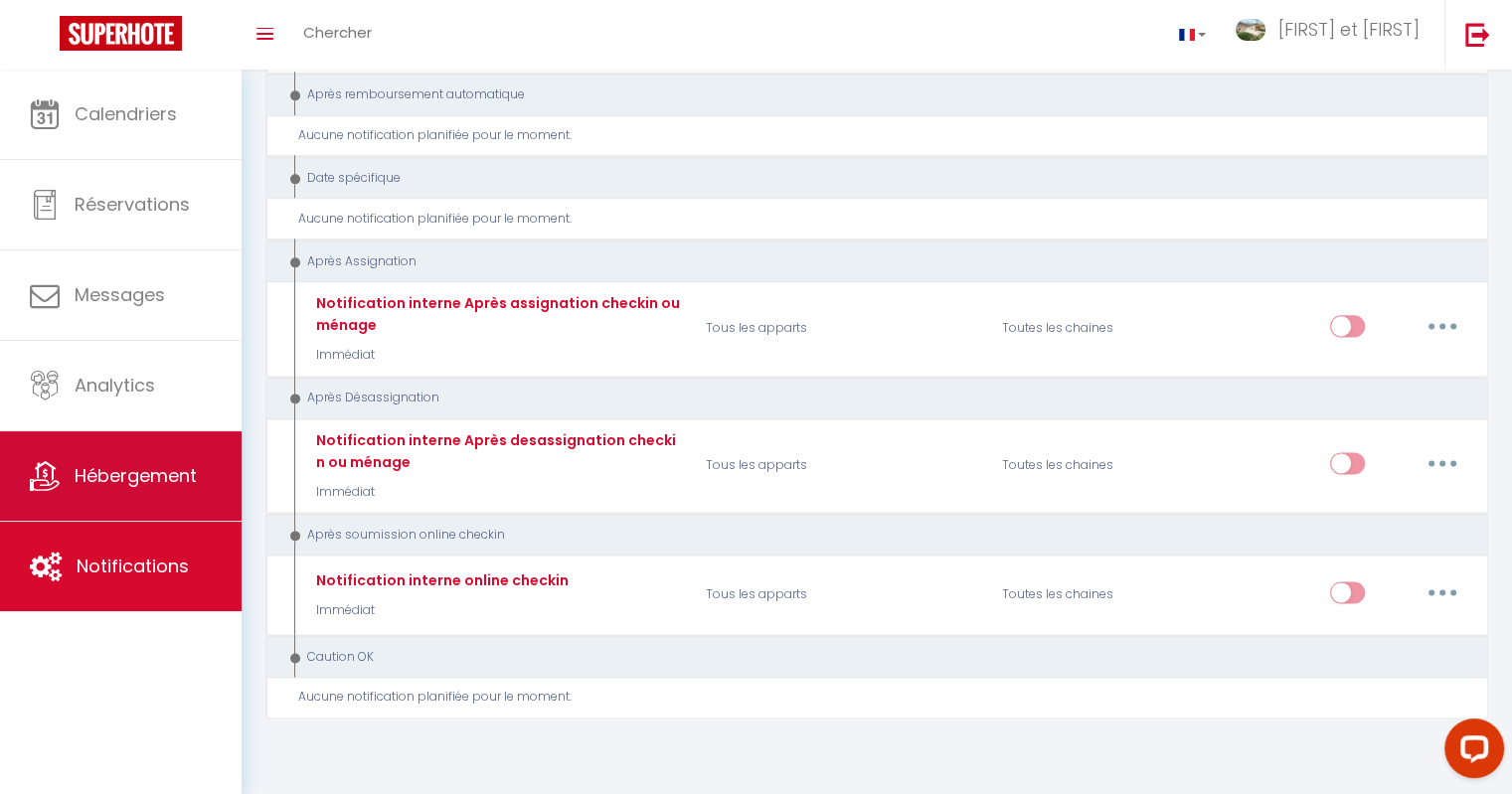 scroll, scrollTop: 0, scrollLeft: 0, axis: both 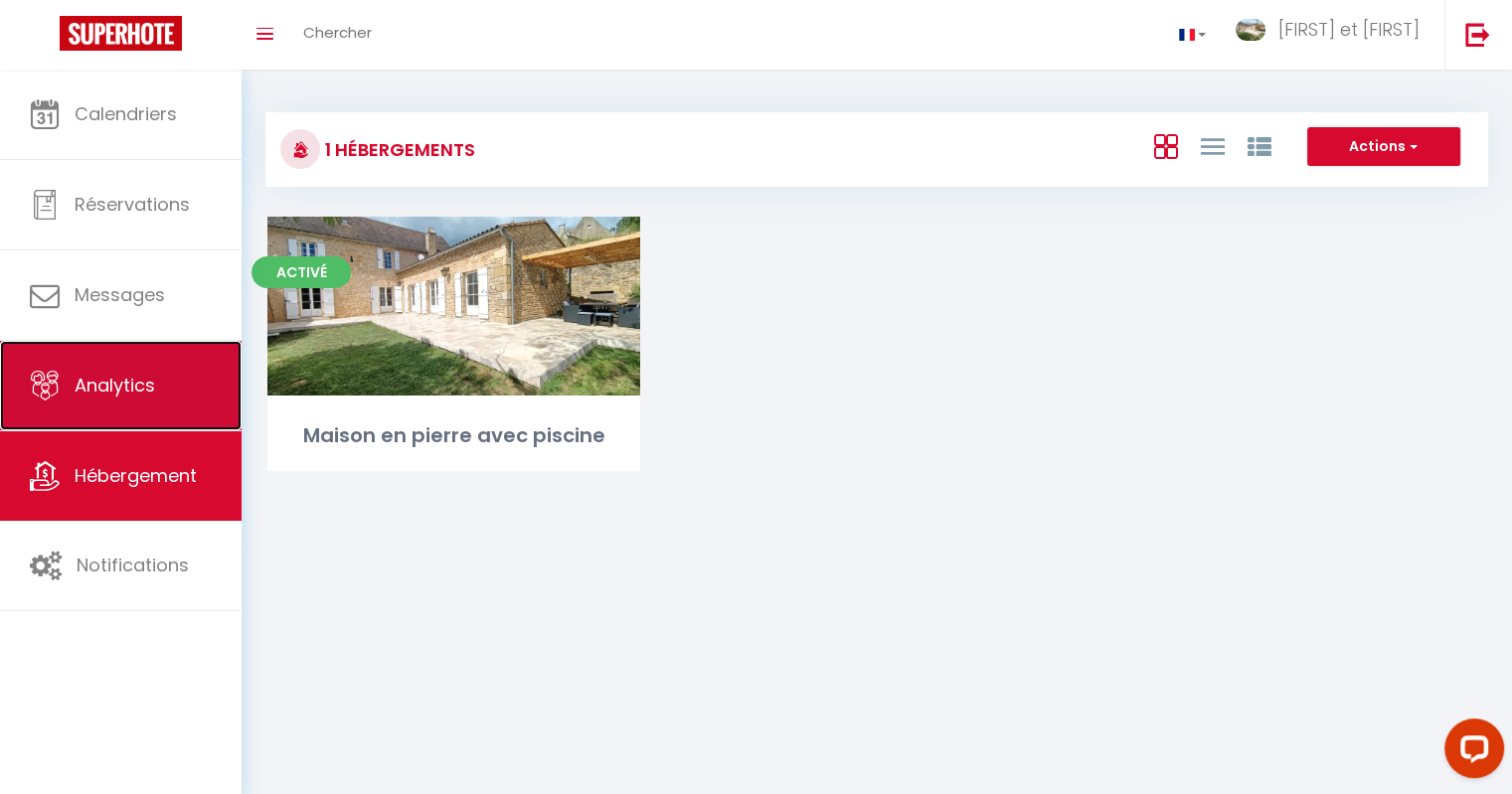 click on "Analytics" at bounding box center (114, 385) 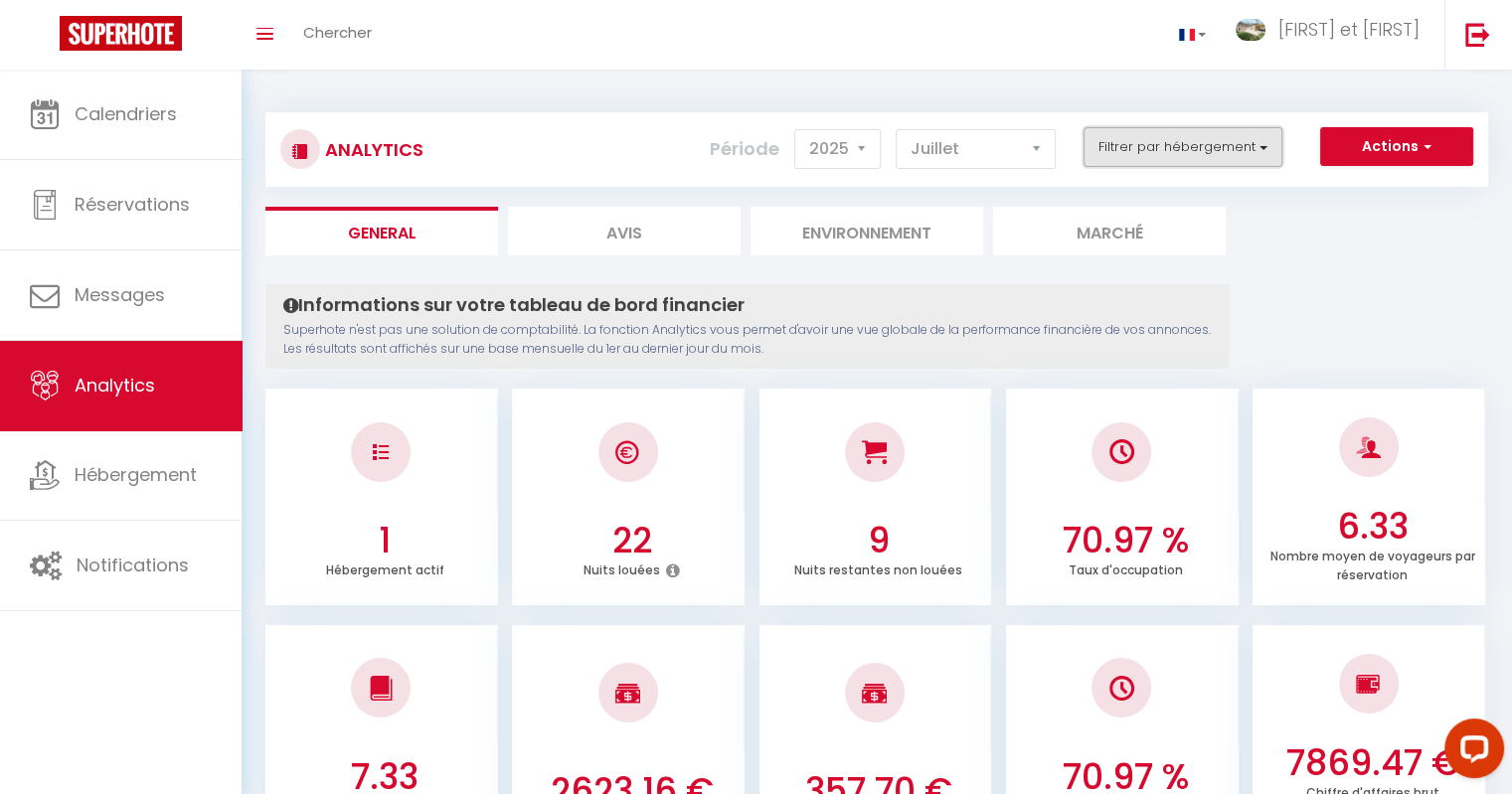 click on "Filtrer par hébergement" at bounding box center [1183, 147] 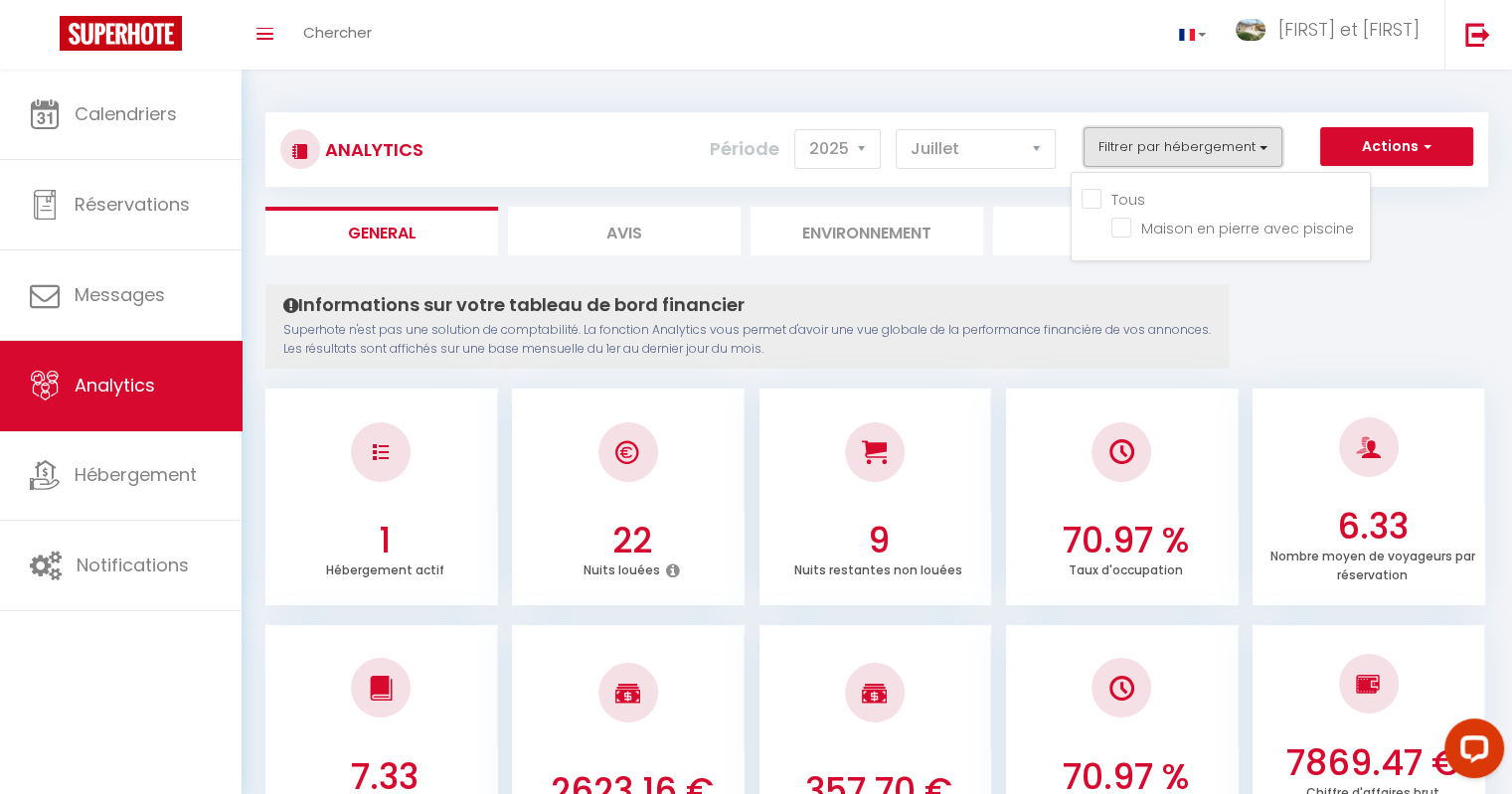 click on "Filtrer par hébergement" at bounding box center [1183, 147] 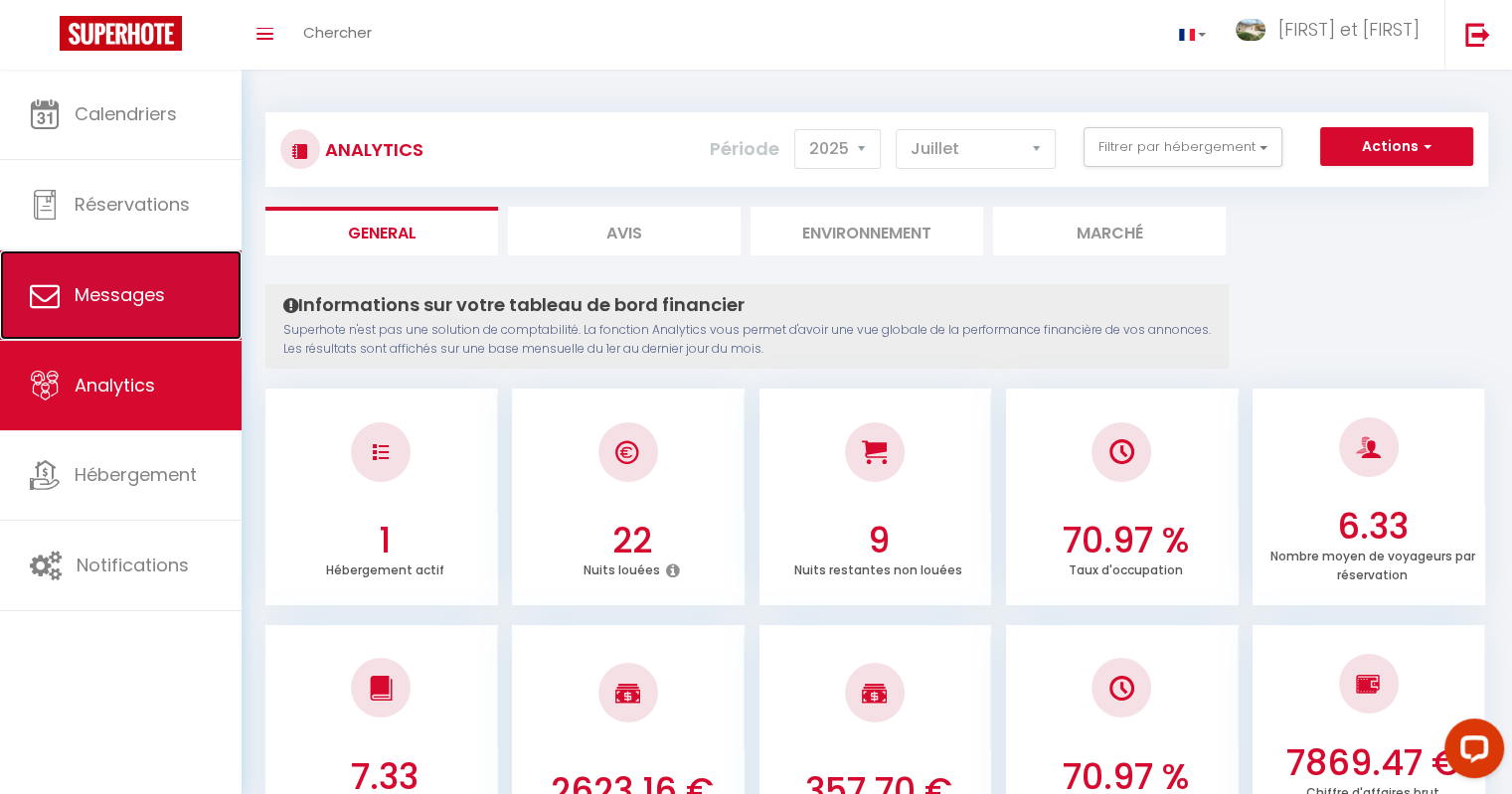 click on "Messages" at bounding box center (119, 294) 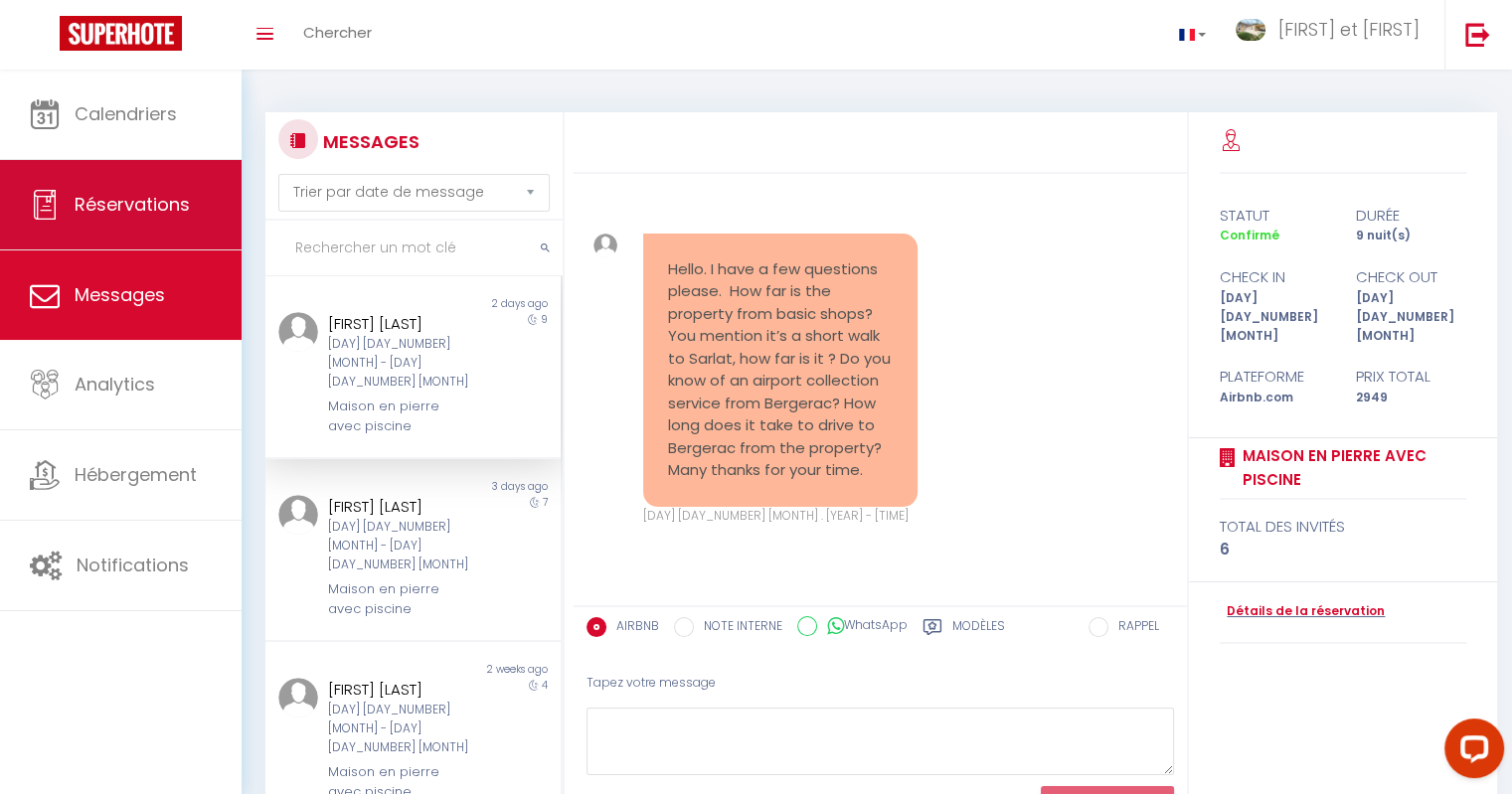 scroll, scrollTop: 2858, scrollLeft: 0, axis: vertical 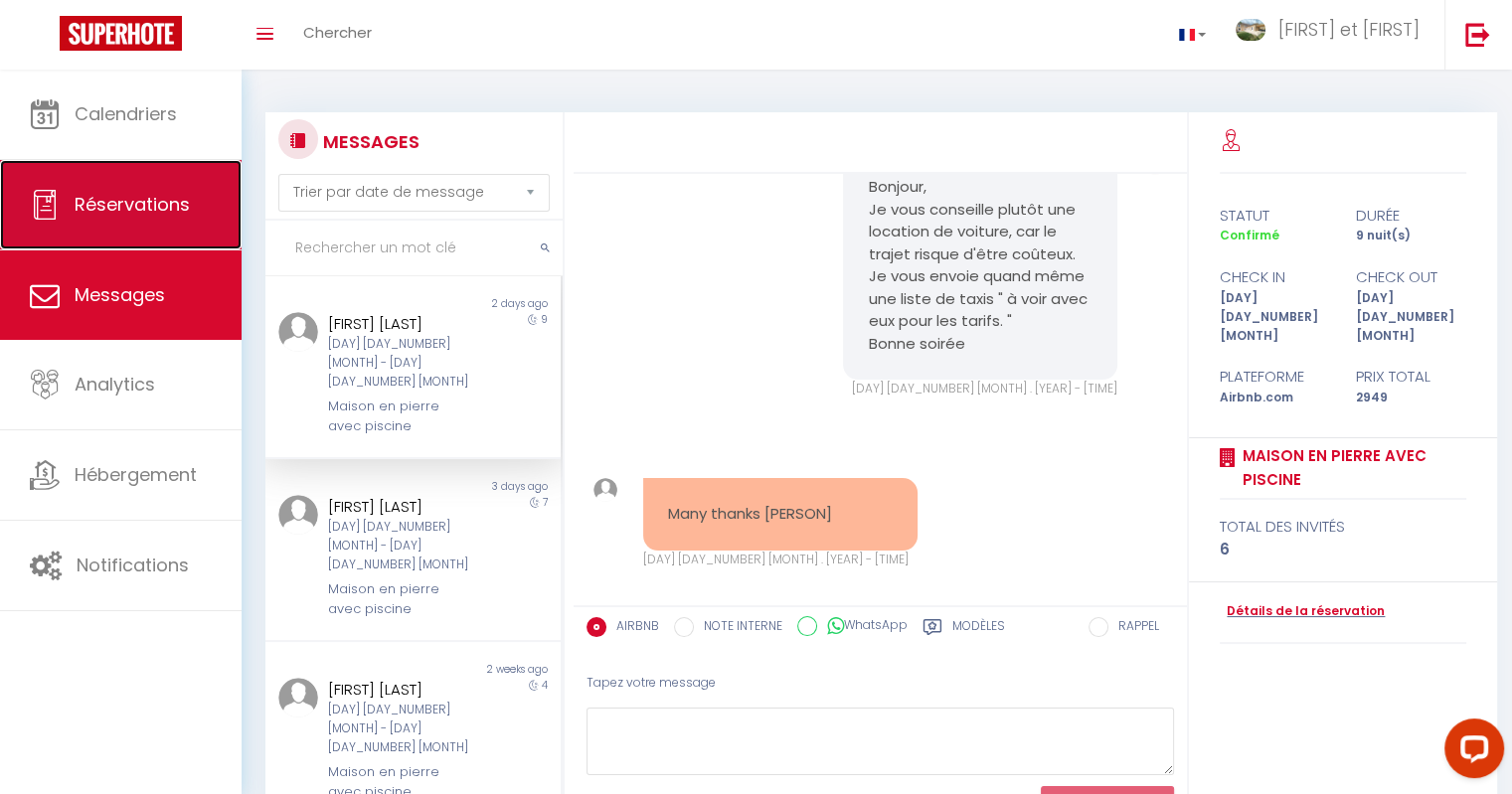 click on "Réservations" at bounding box center [132, 204] 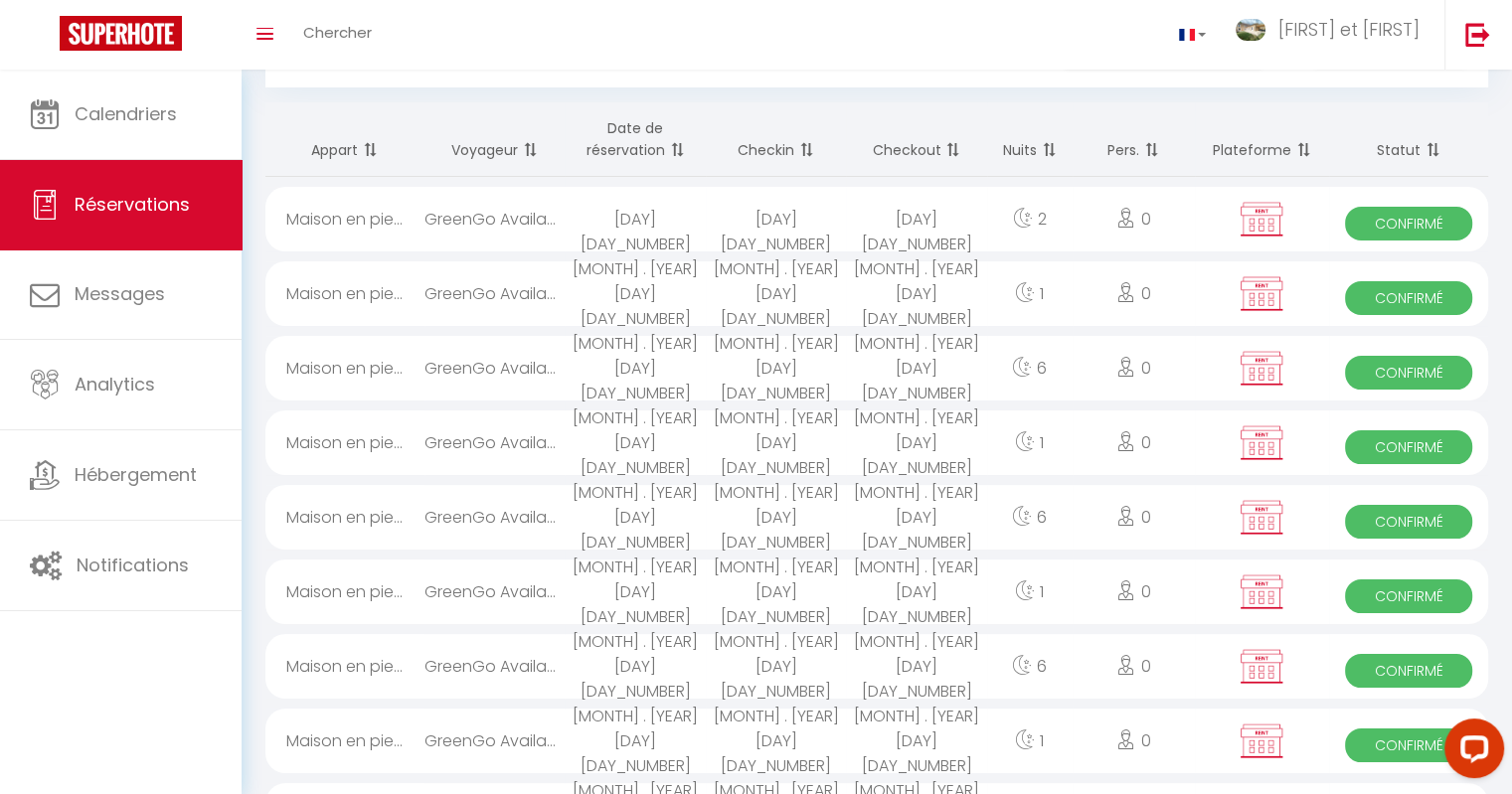 scroll, scrollTop: 0, scrollLeft: 0, axis: both 